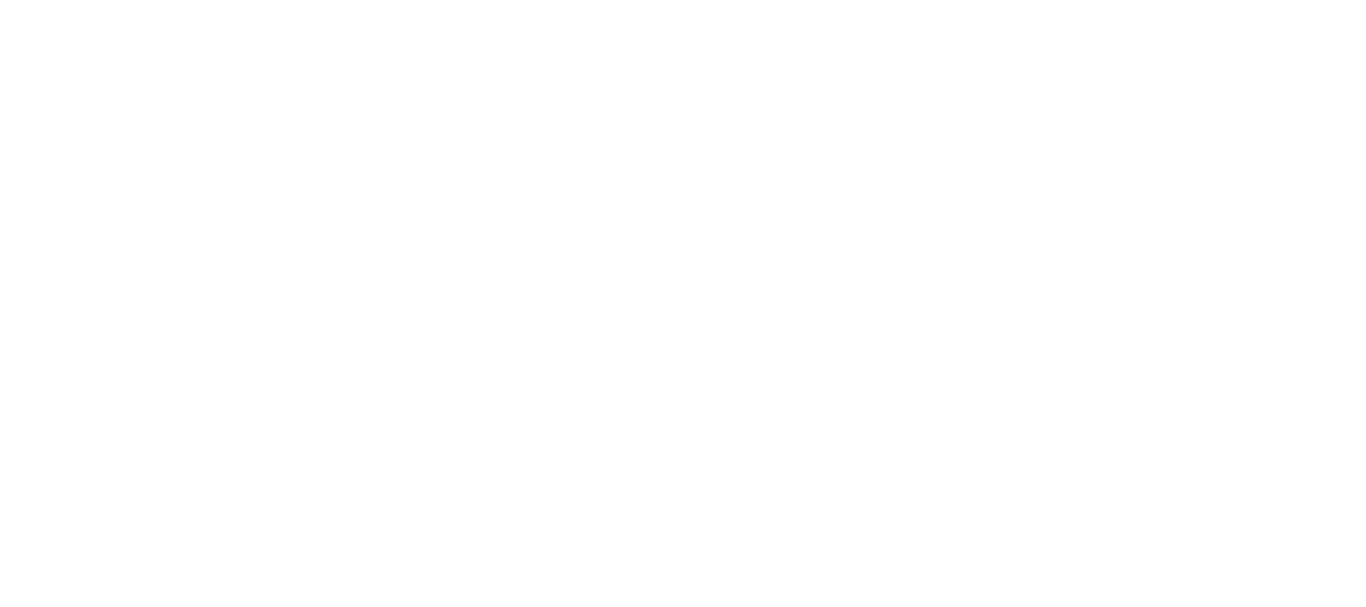 scroll, scrollTop: 0, scrollLeft: 0, axis: both 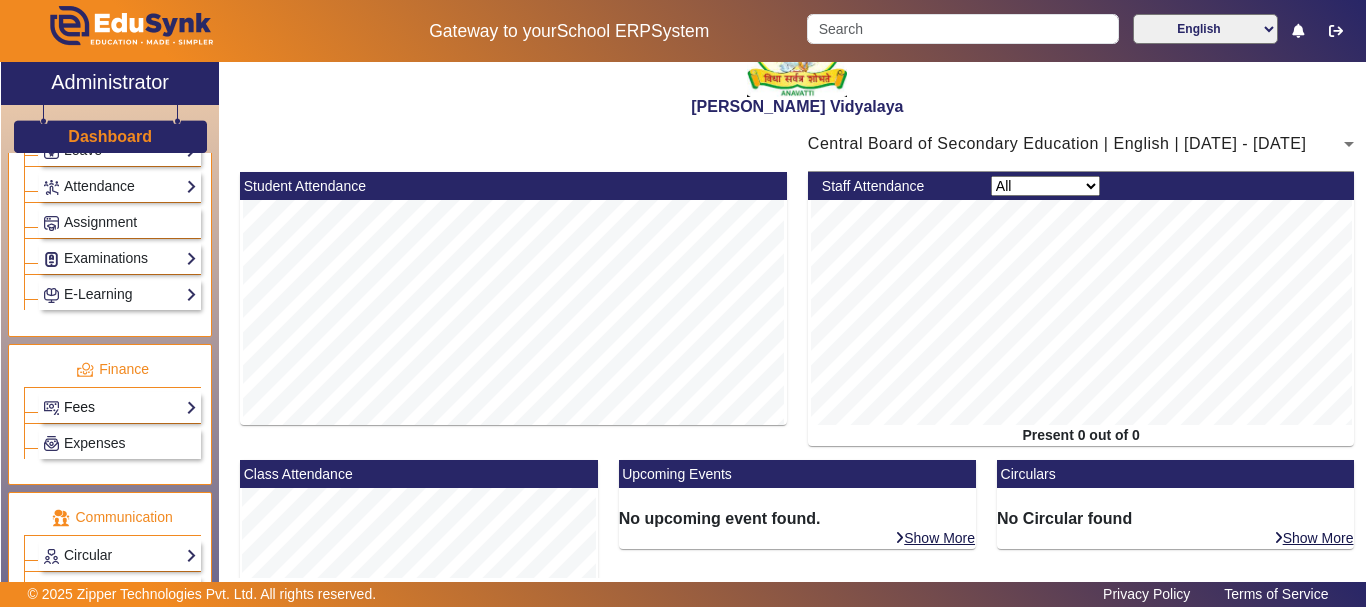 click on "Fees" 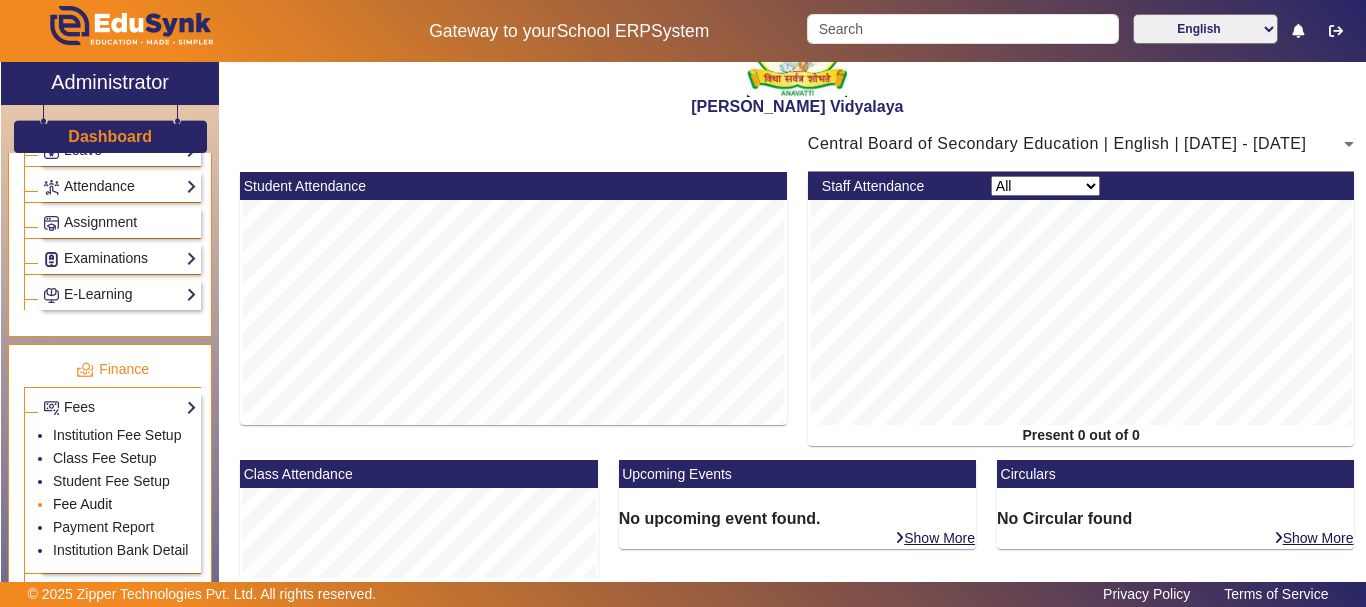 click on "Fee Audit" 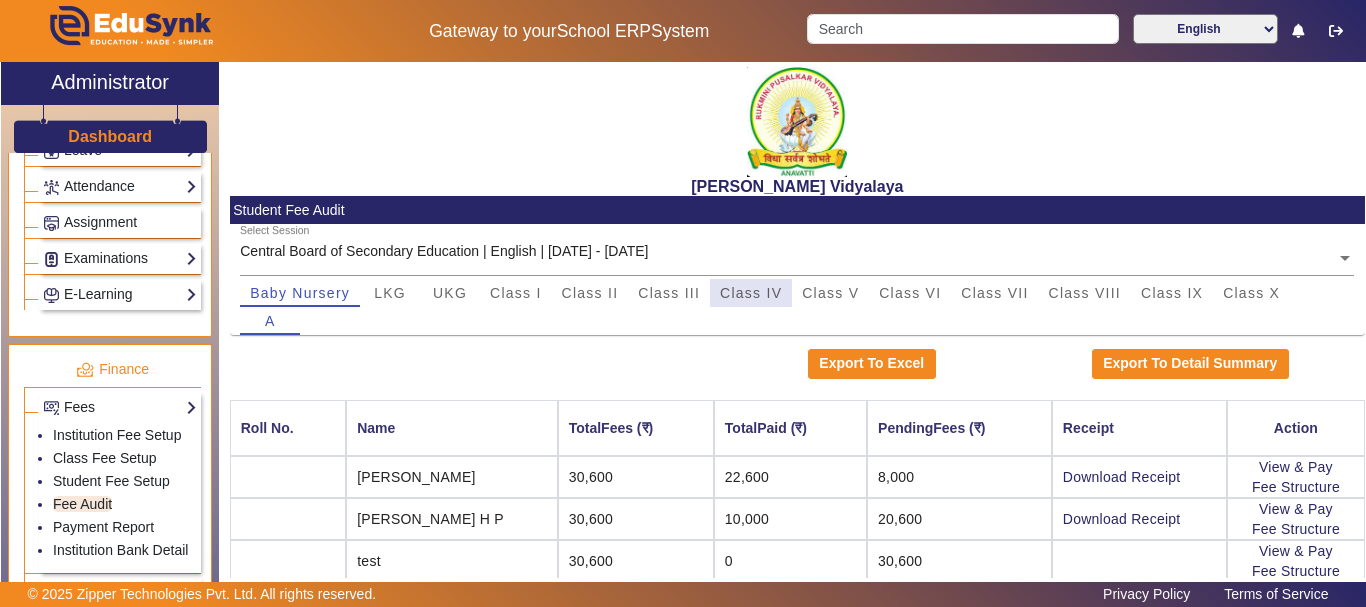 click on "Class IV" at bounding box center [751, 293] 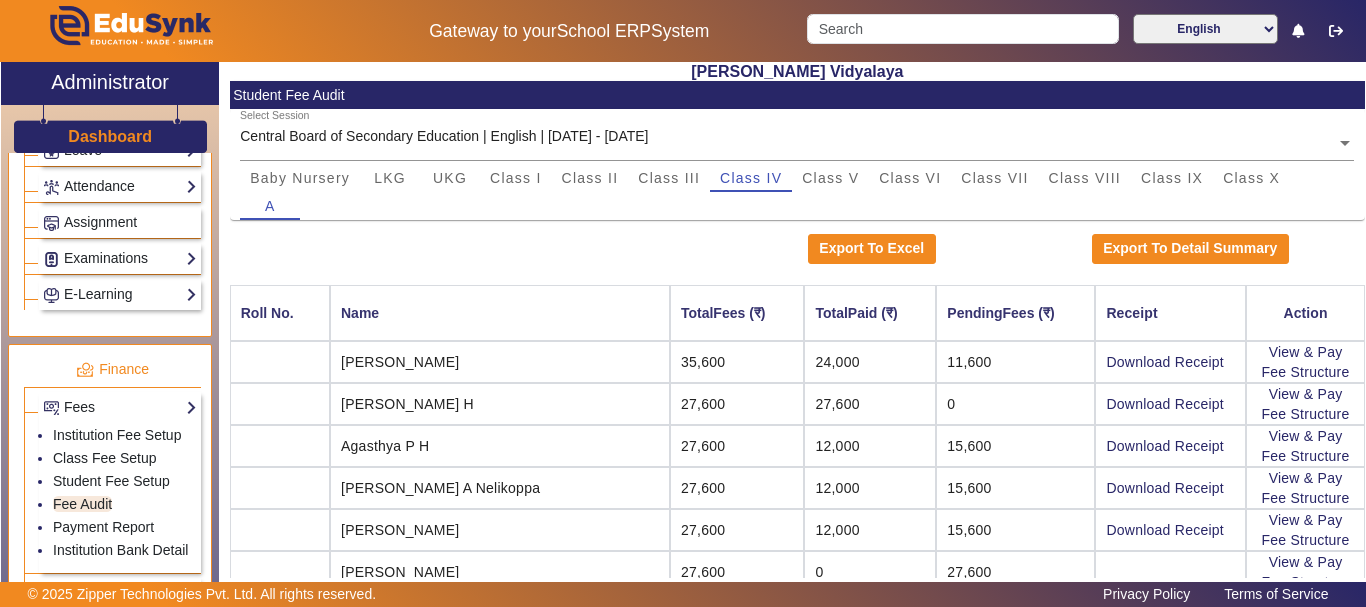 scroll, scrollTop: 120, scrollLeft: 0, axis: vertical 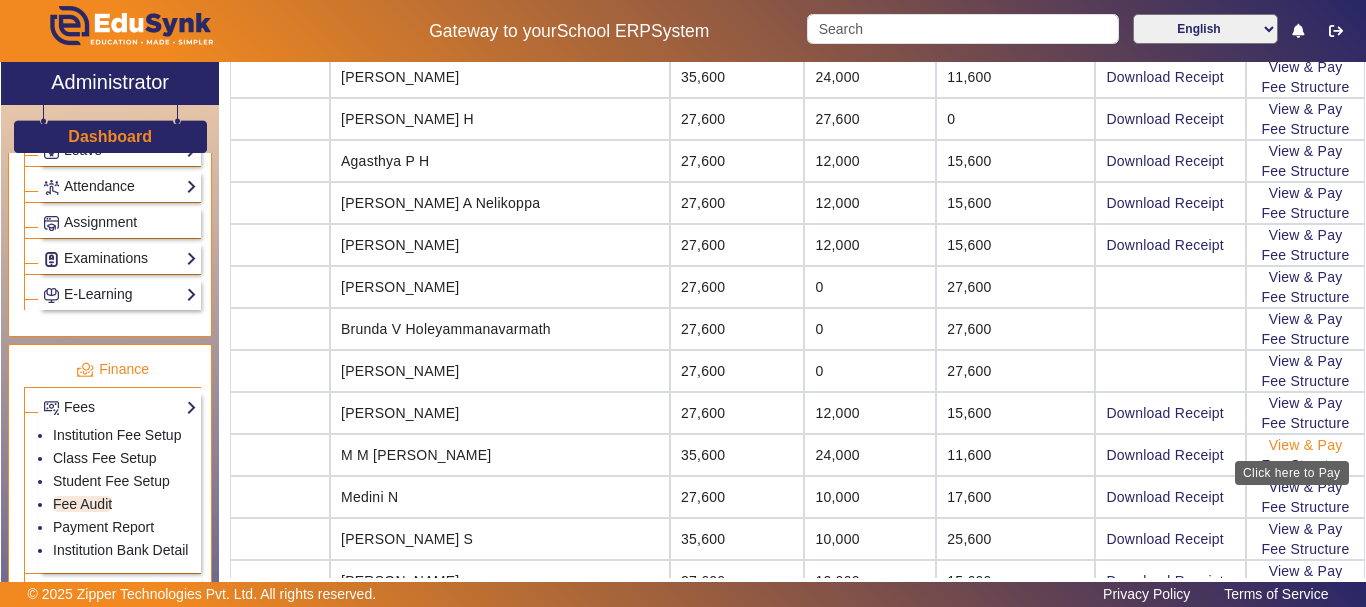 click on "View & Pay" 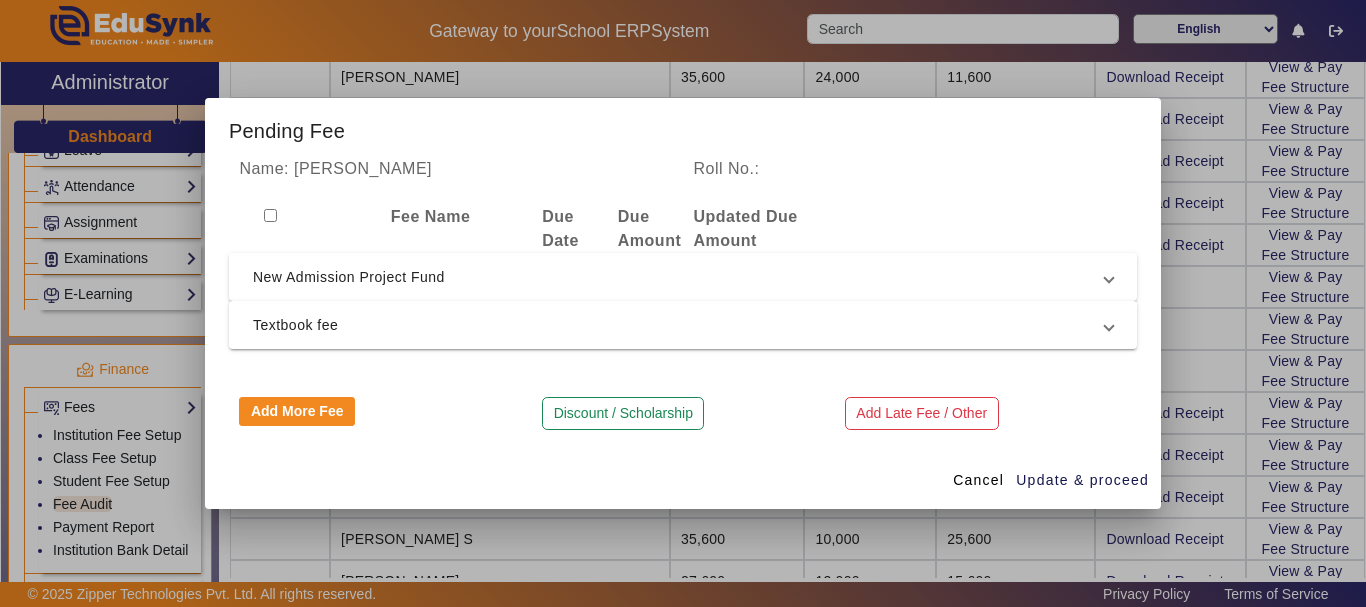 click at bounding box center [683, 303] 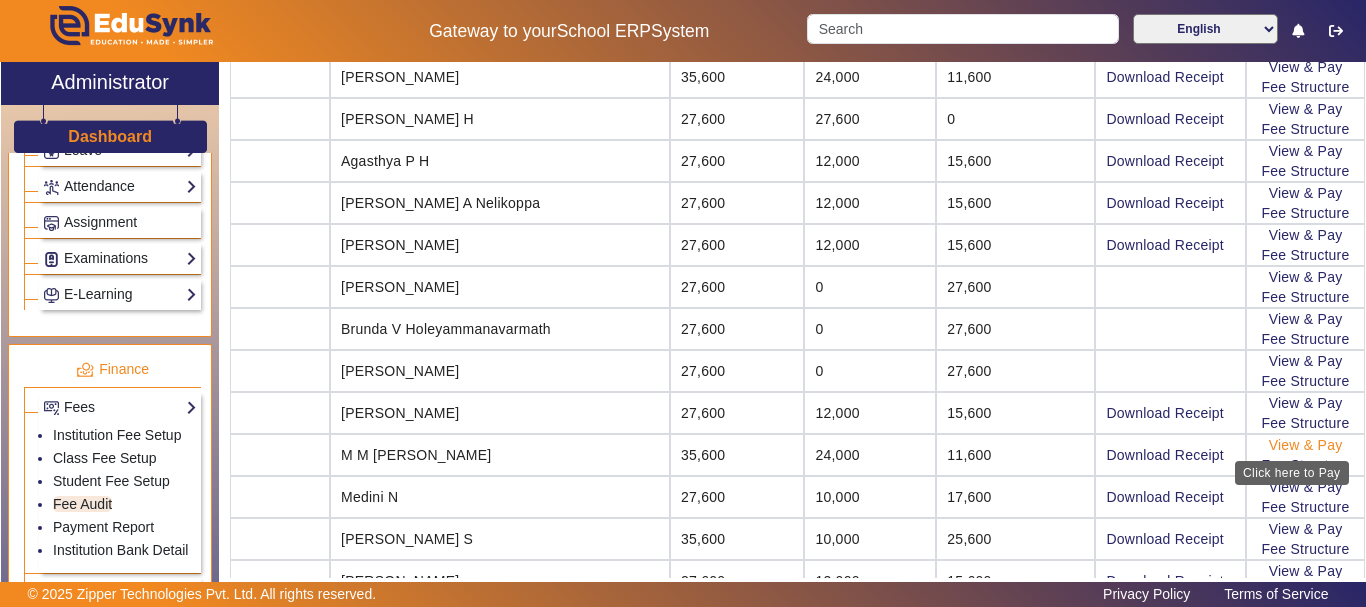 click on "View & Pay" 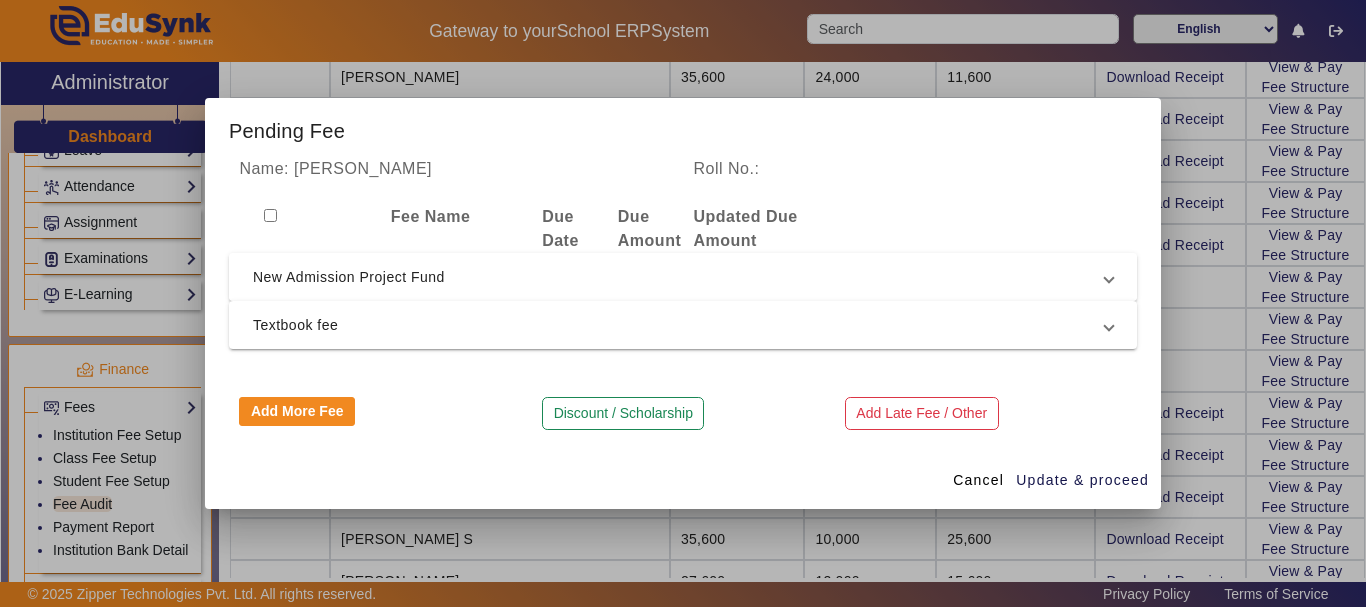 click on "New Admission Project Fund" at bounding box center [679, 277] 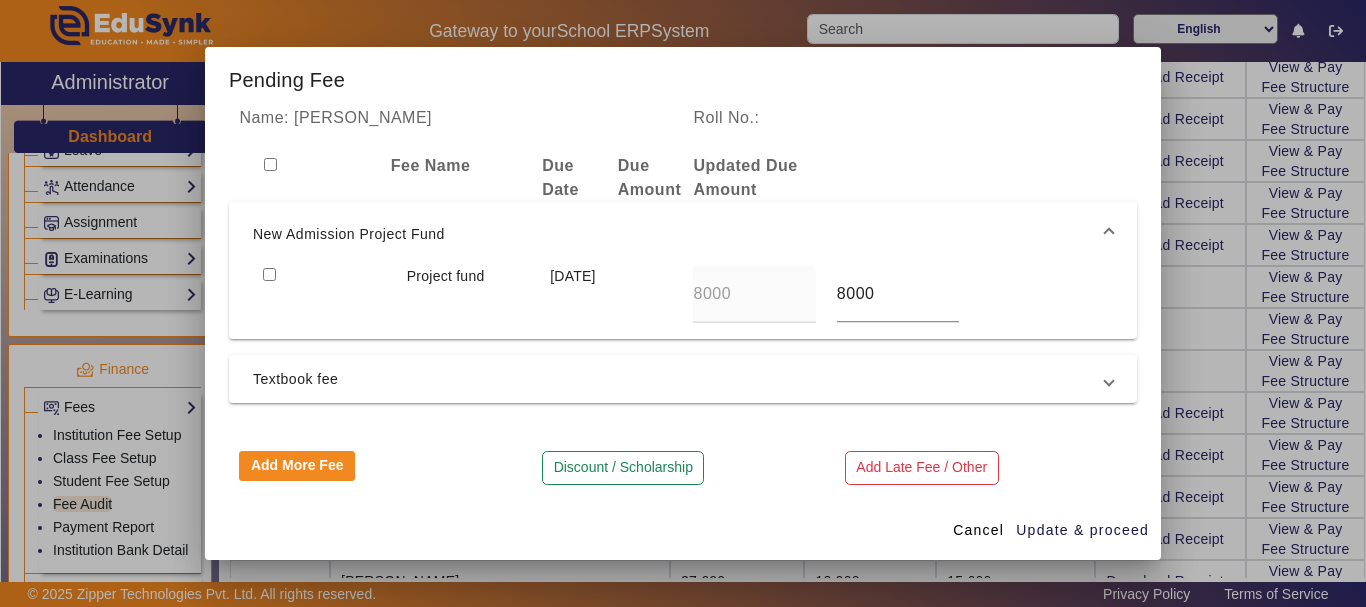 click at bounding box center [269, 274] 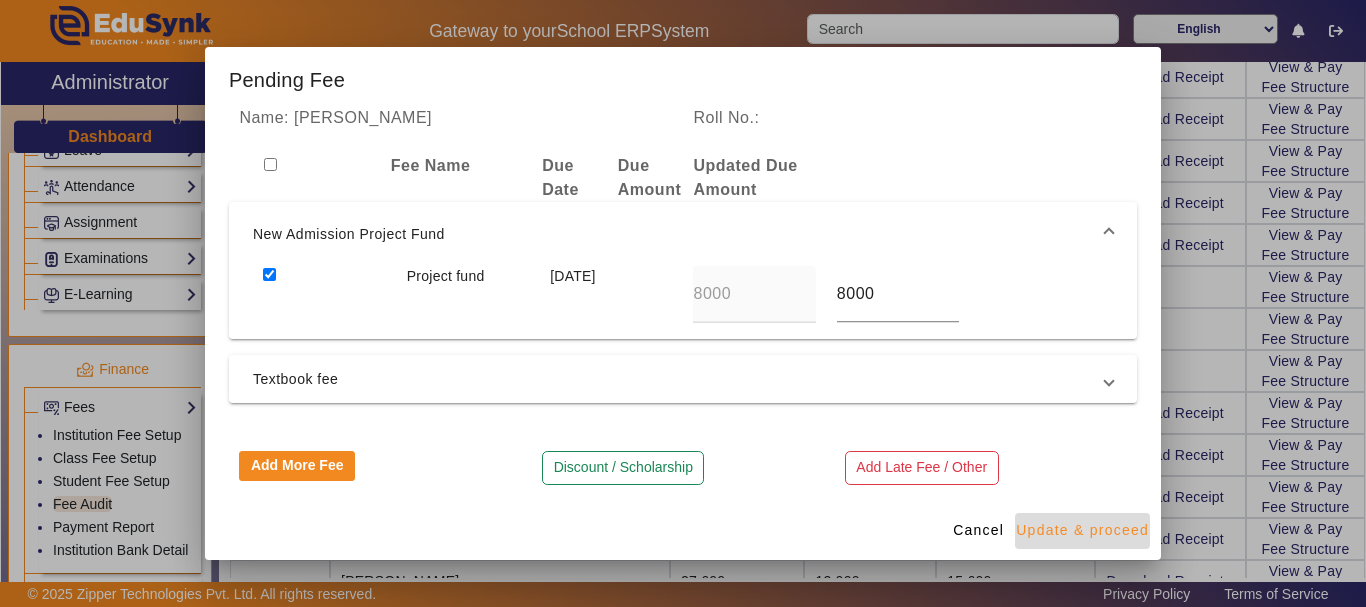 click on "Update & proceed" at bounding box center [1082, 530] 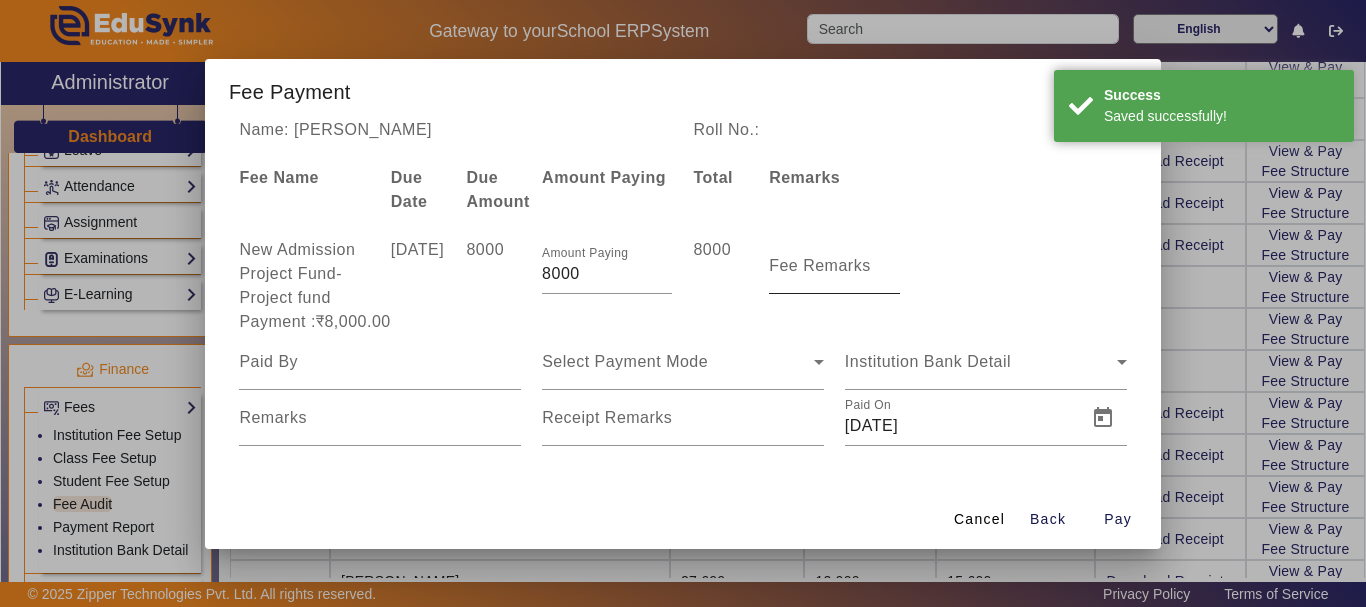click on "Fee Remarks" at bounding box center [834, 266] 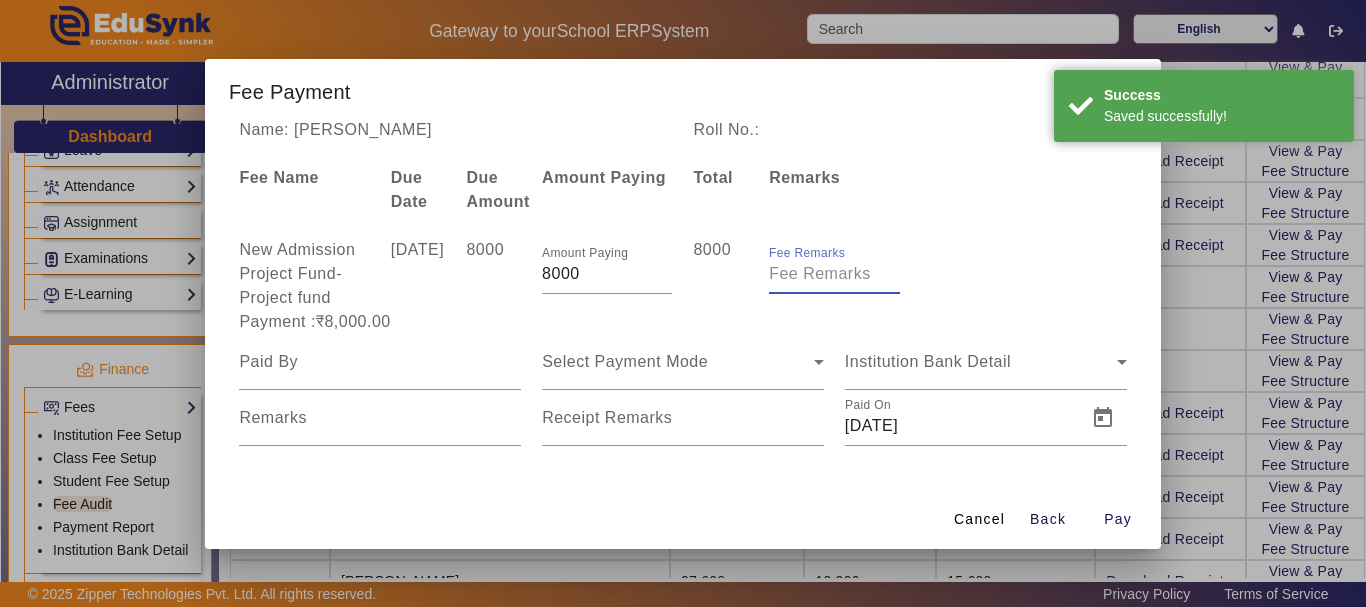 type on "f" 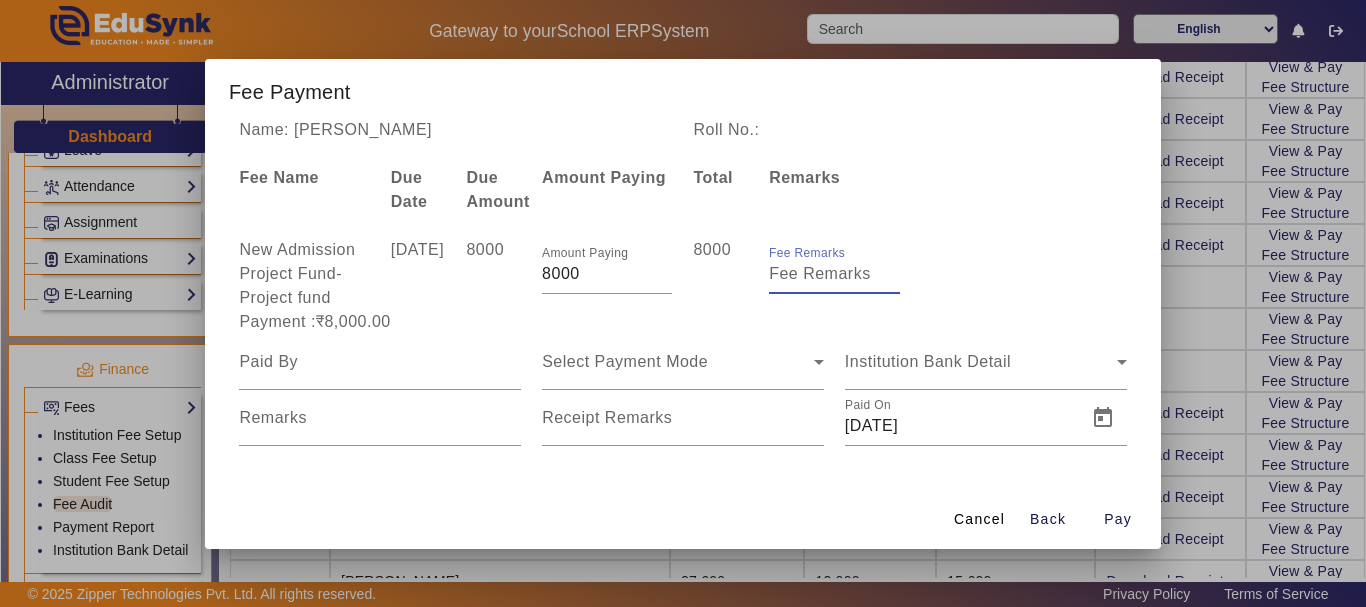 type on "f" 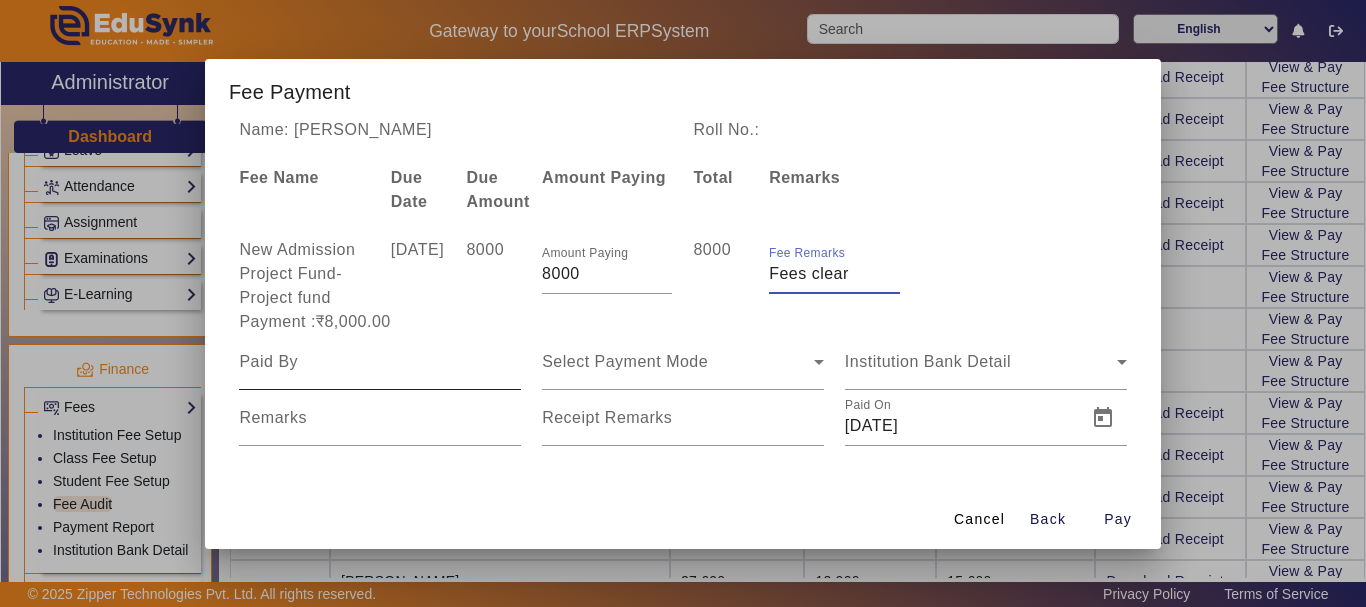 type on "Fees clear" 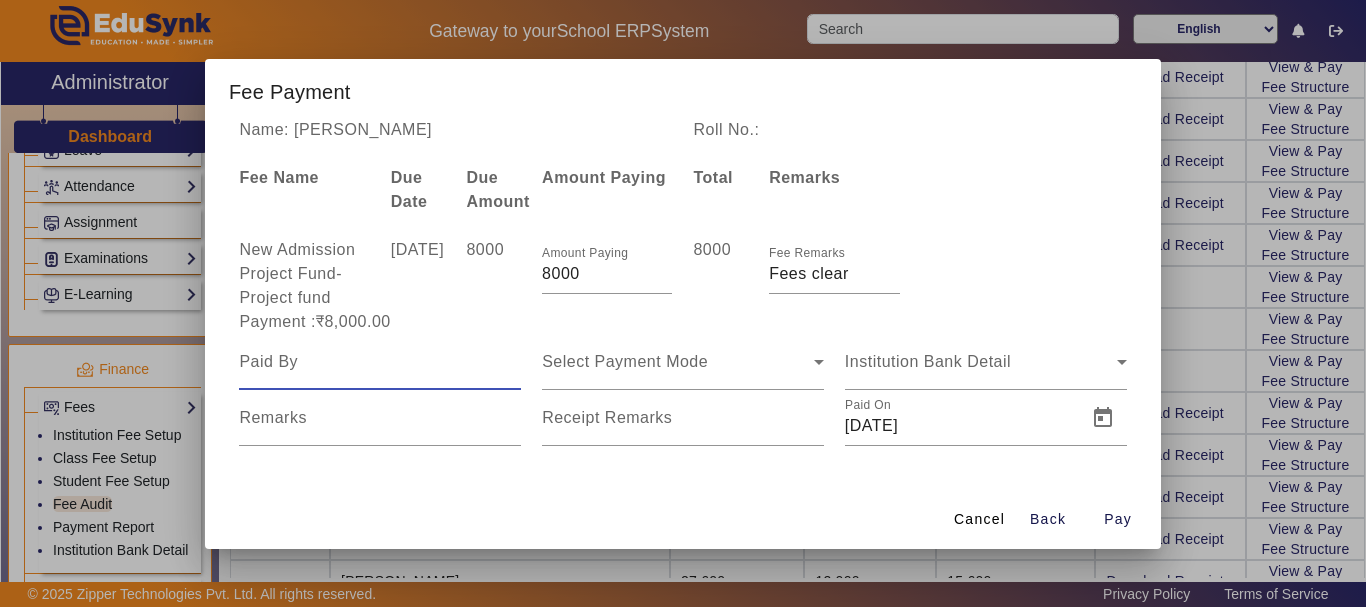 click at bounding box center [380, 362] 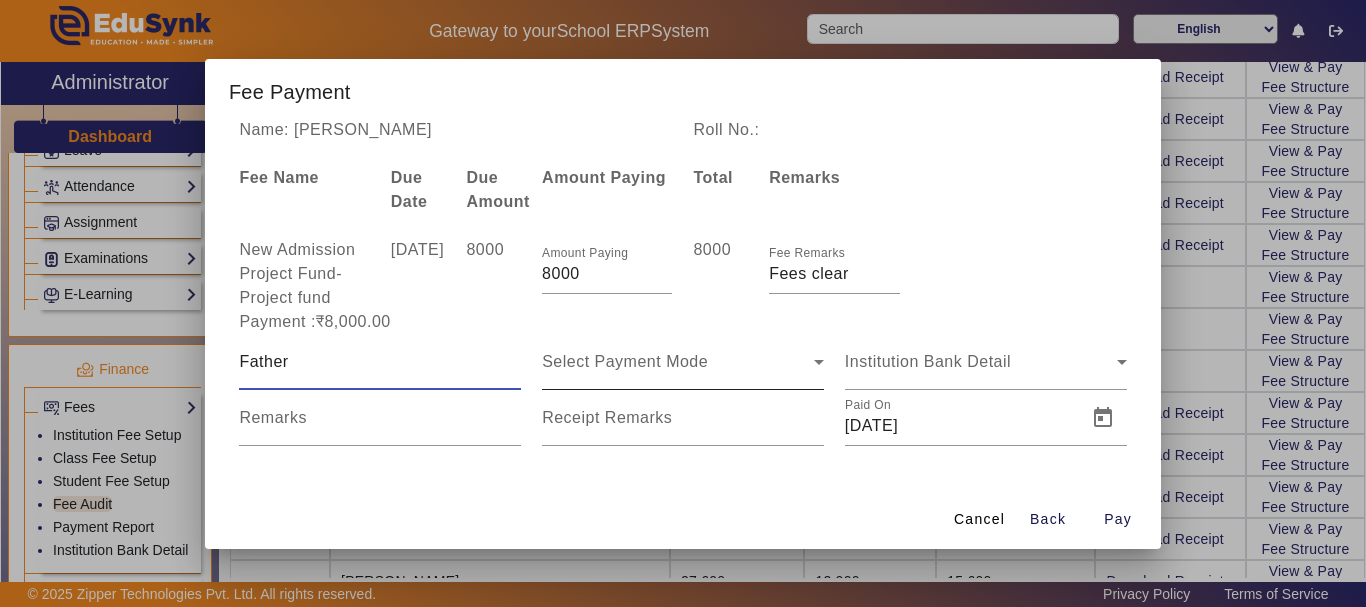 type on "Father" 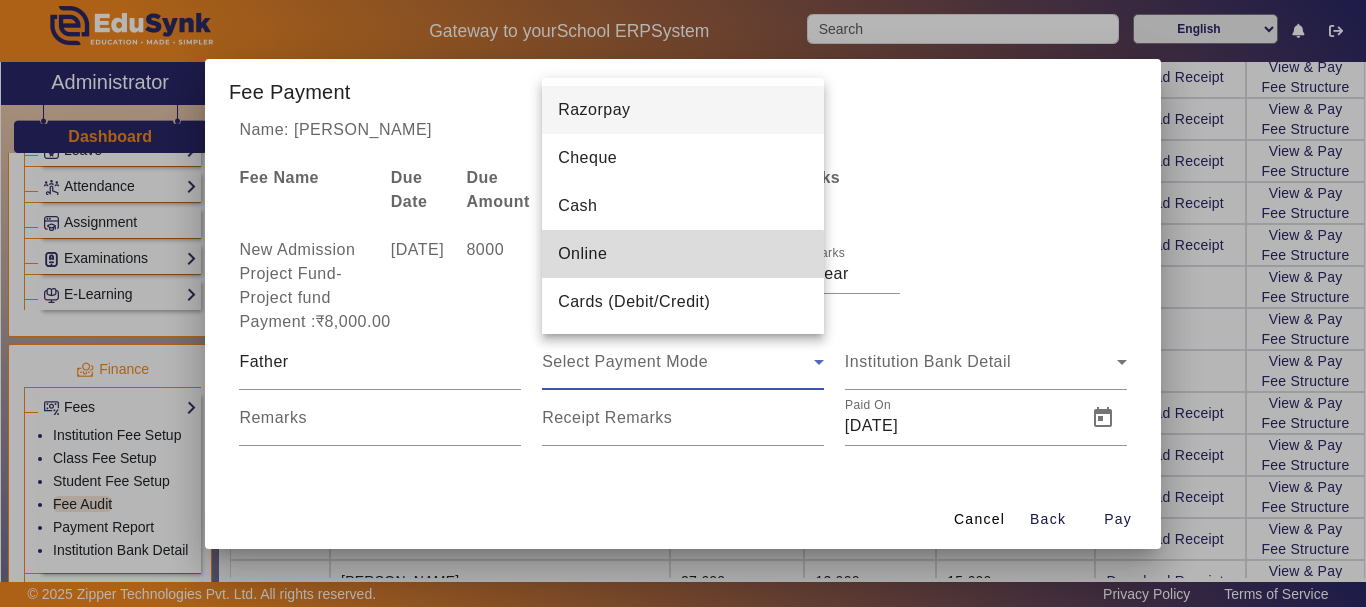 click on "Online" at bounding box center [582, 254] 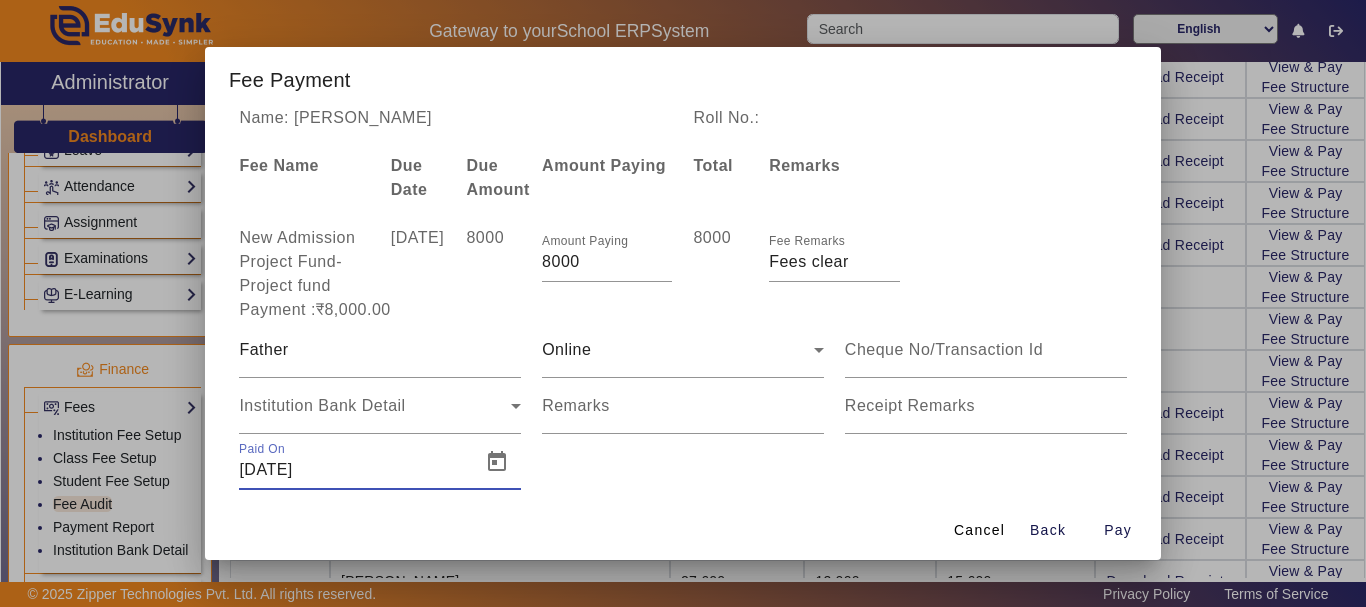 click on "09/07/2025" at bounding box center [354, 470] 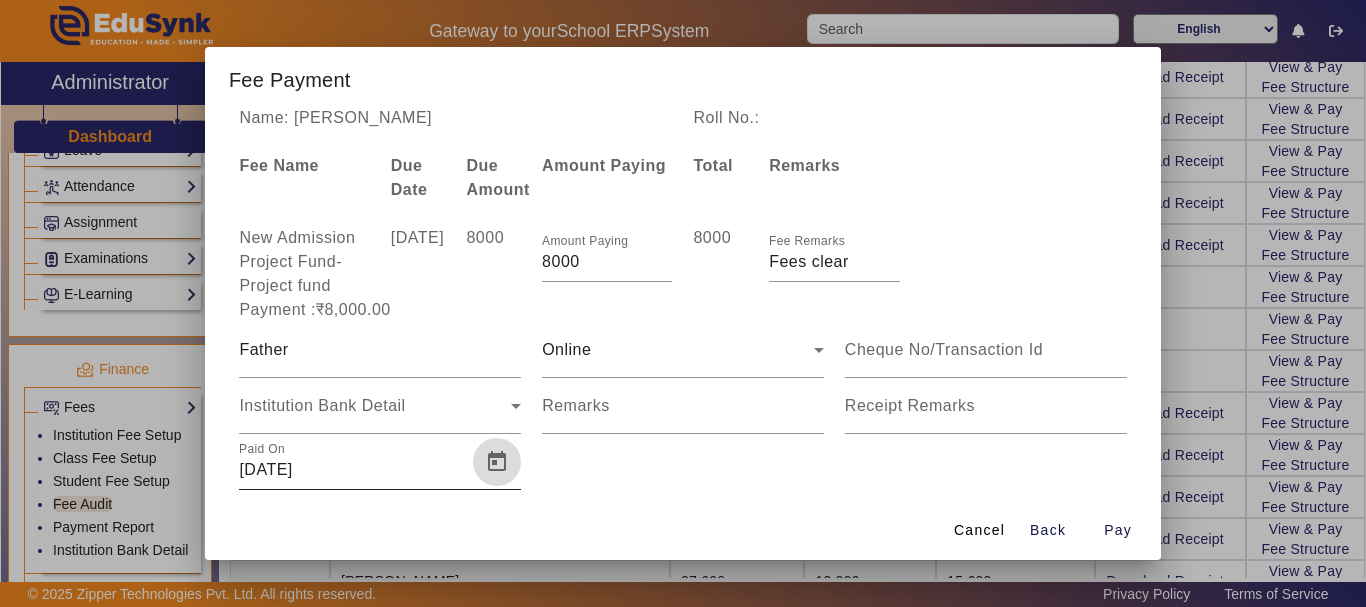 click at bounding box center (497, 462) 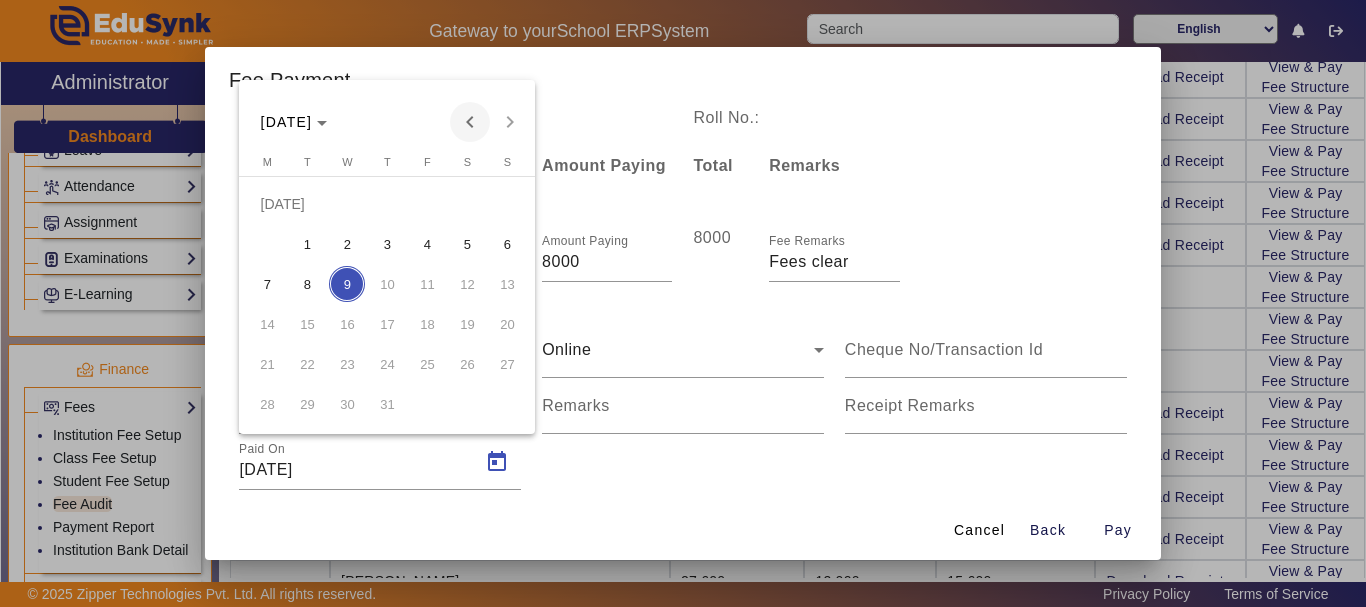 click at bounding box center (470, 122) 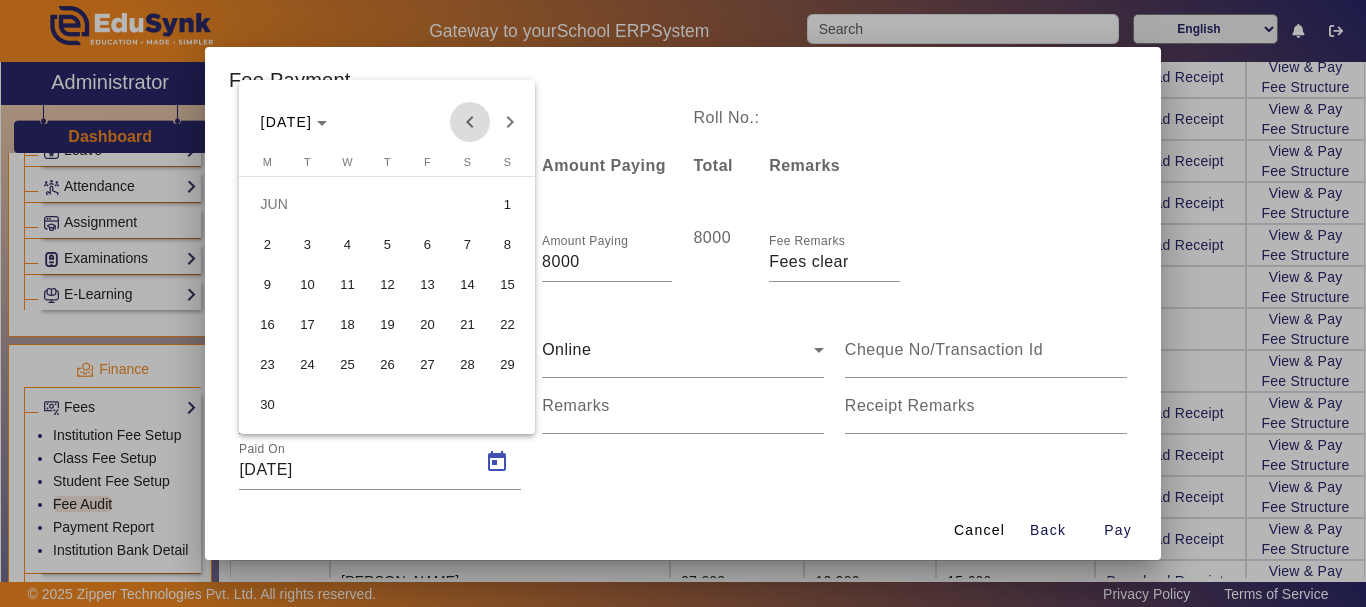 click at bounding box center [470, 122] 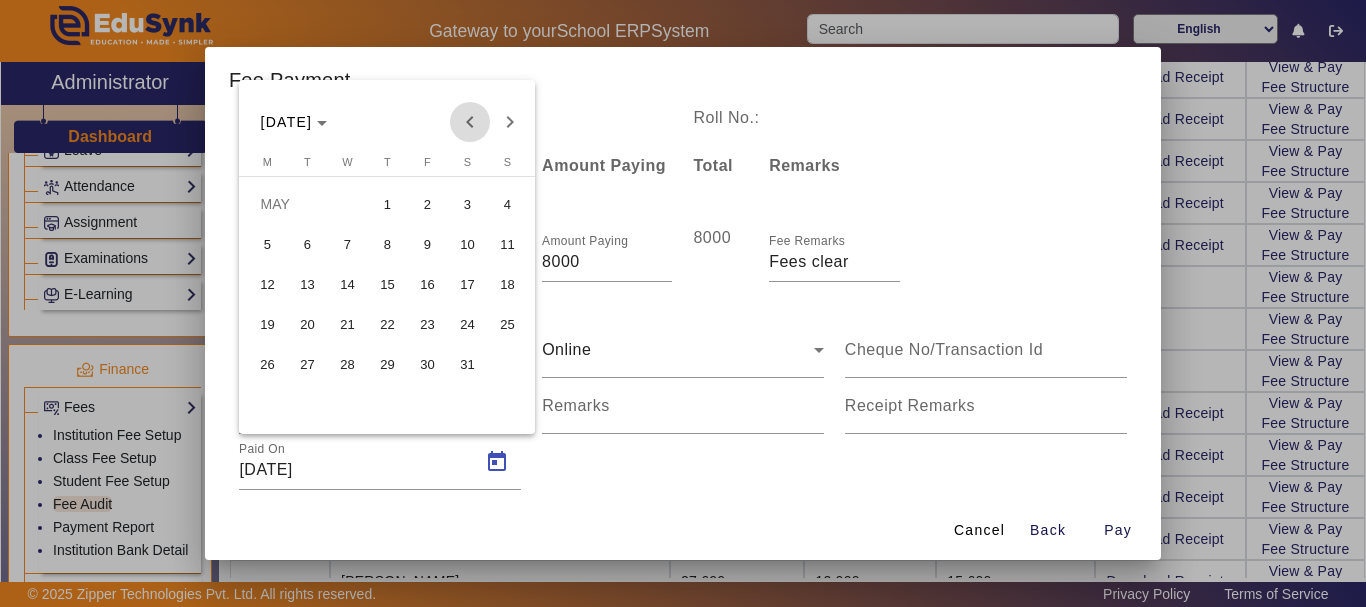 click at bounding box center [470, 122] 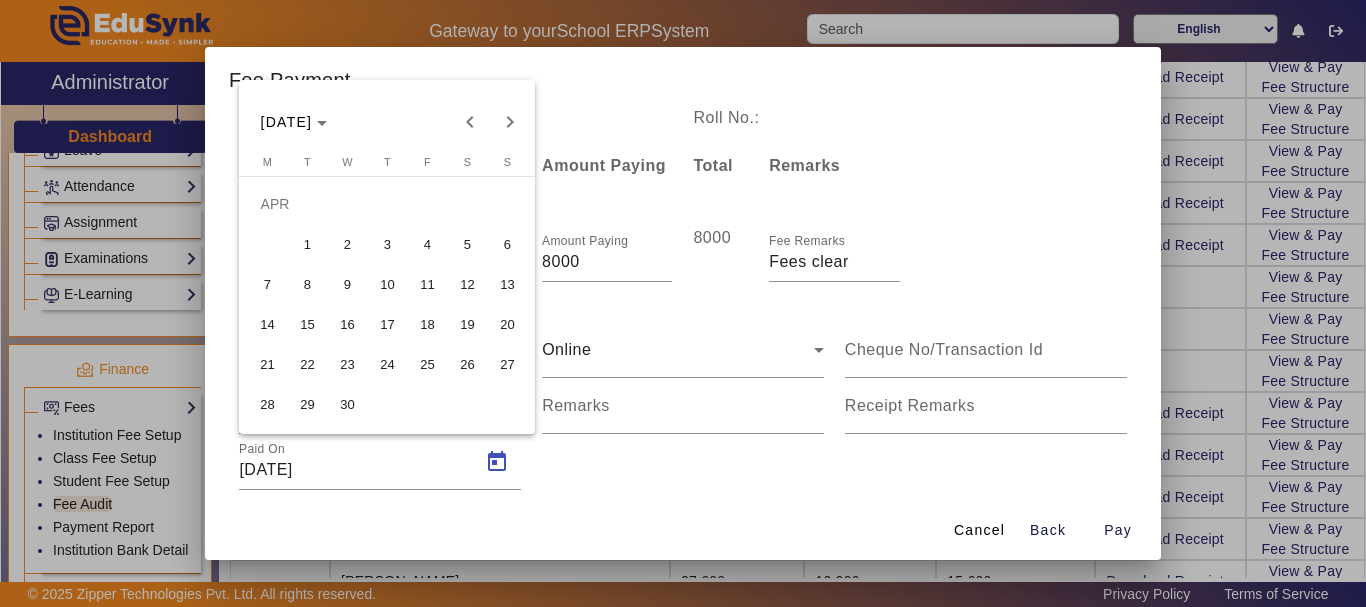 click on "16" at bounding box center [347, 324] 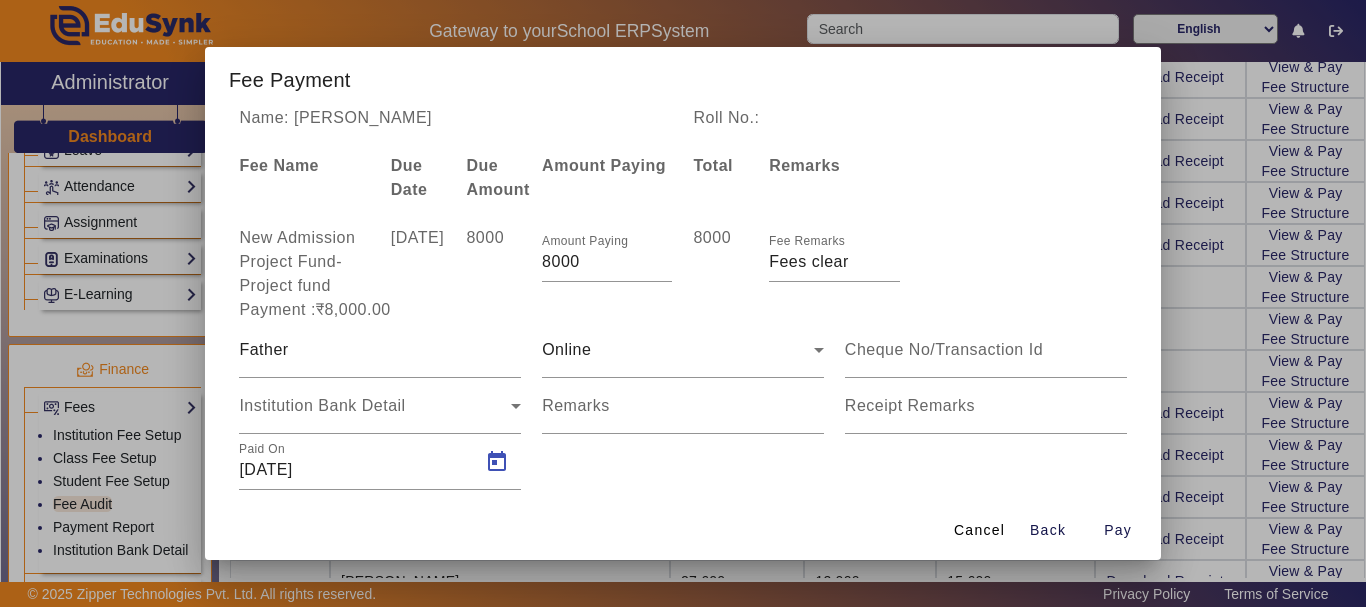 type on "16/04/2025" 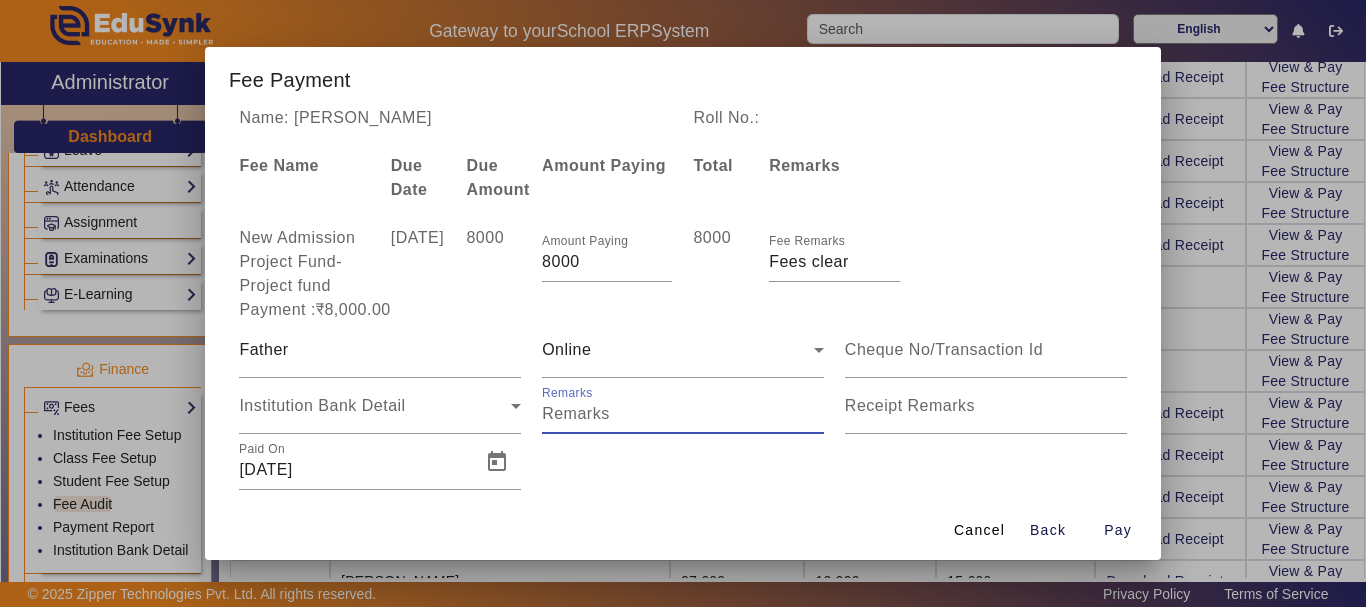 click on "Remarks" at bounding box center [683, 414] 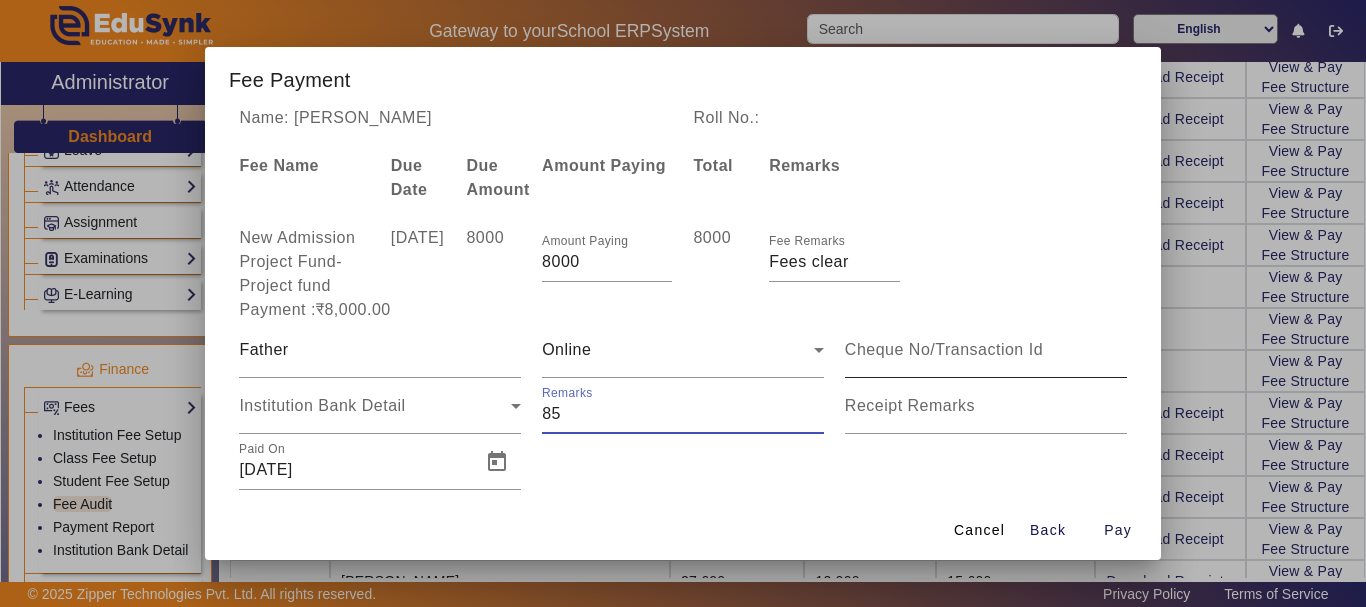 type on "85" 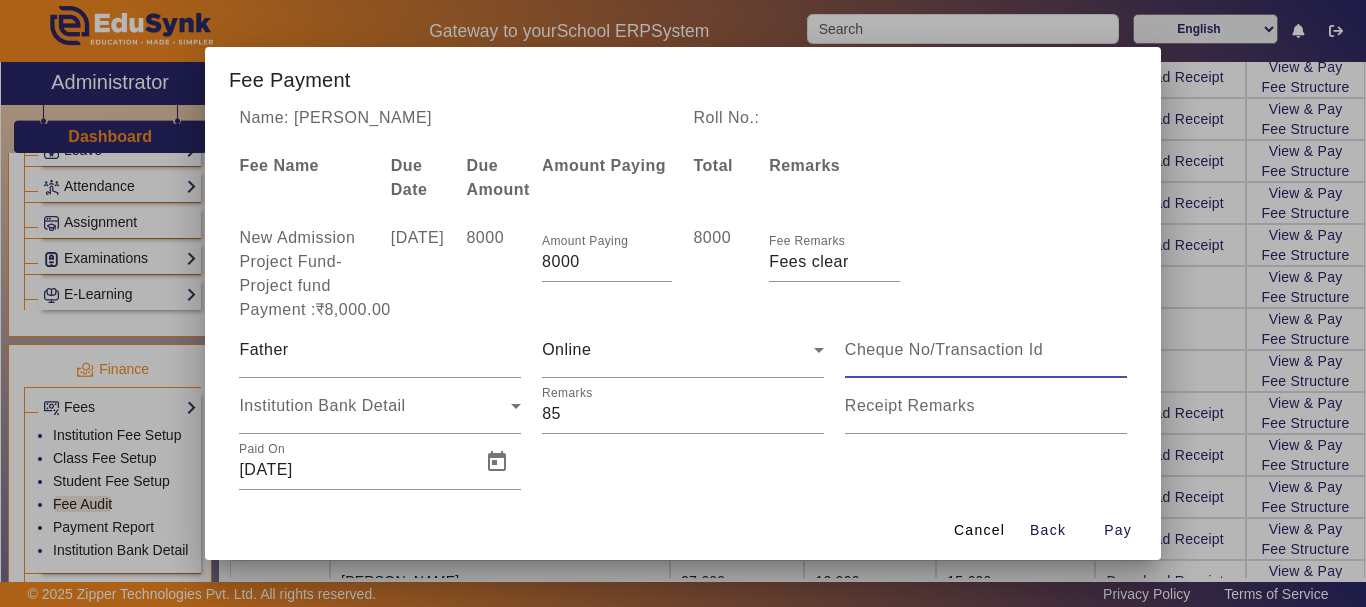 click at bounding box center (986, 350) 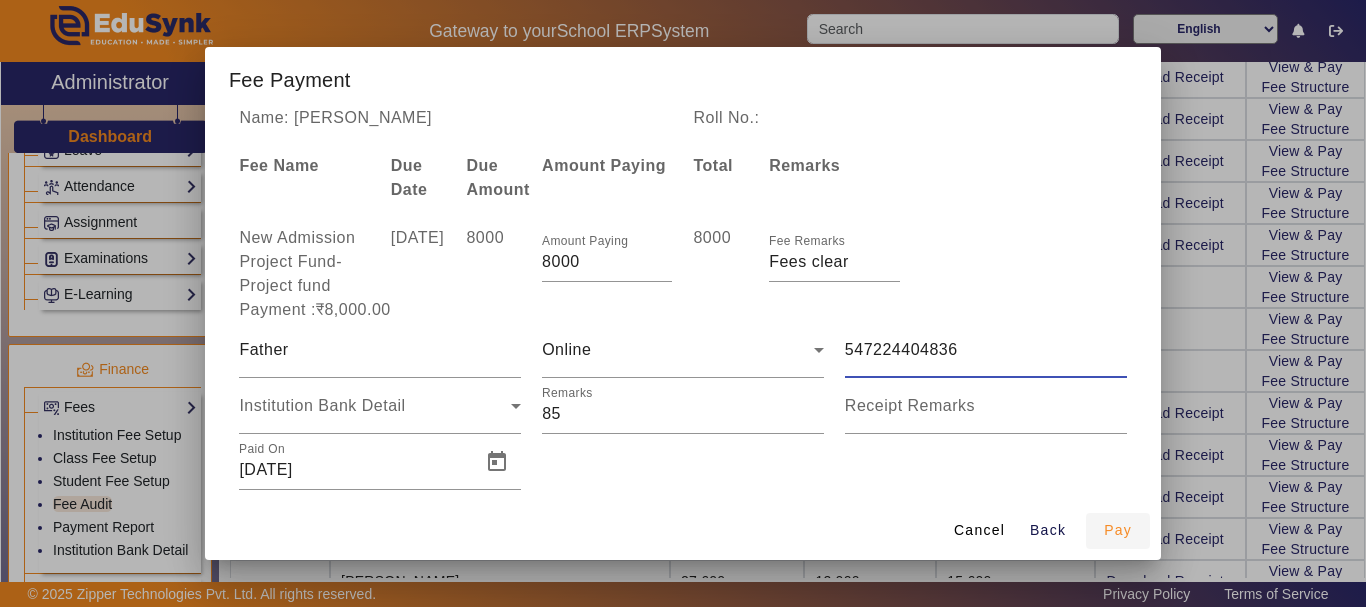 type on "547224404836" 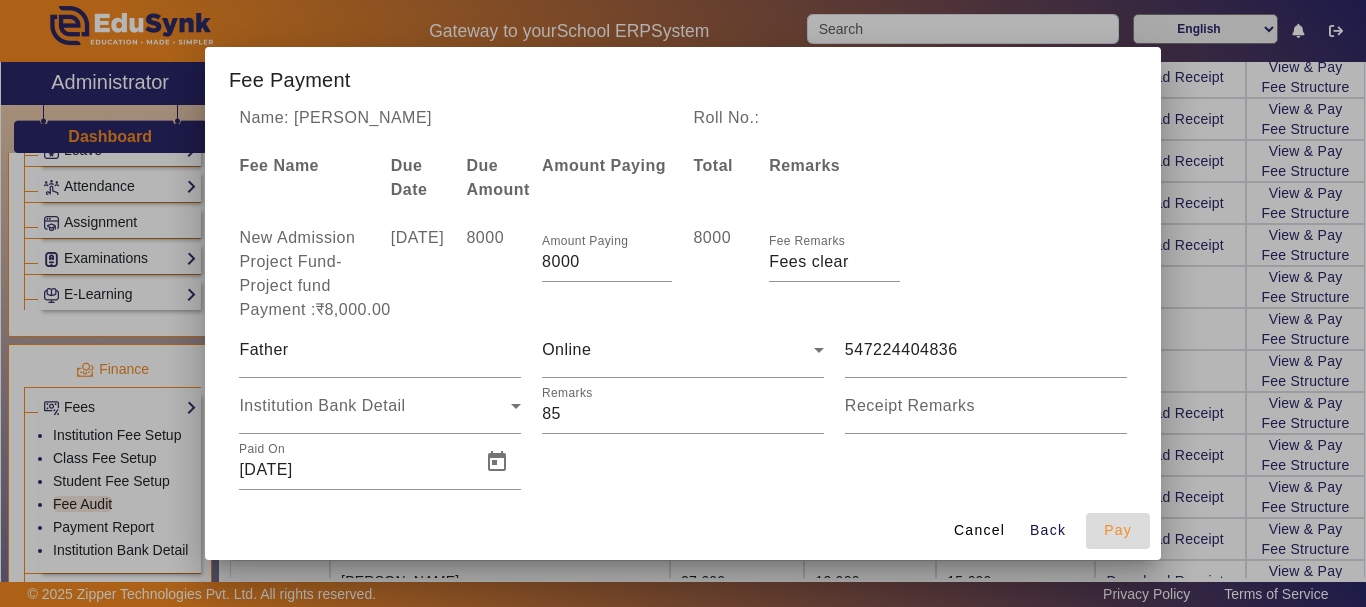 click on "Pay" at bounding box center [1118, 530] 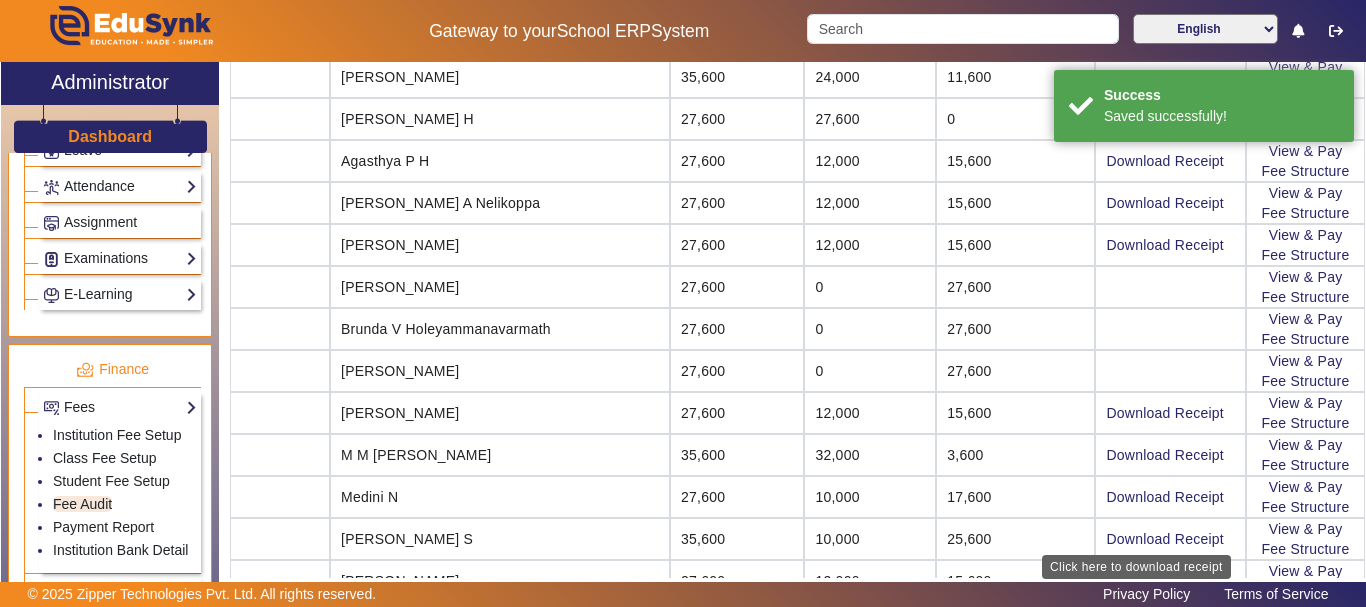 scroll, scrollTop: 22, scrollLeft: 0, axis: vertical 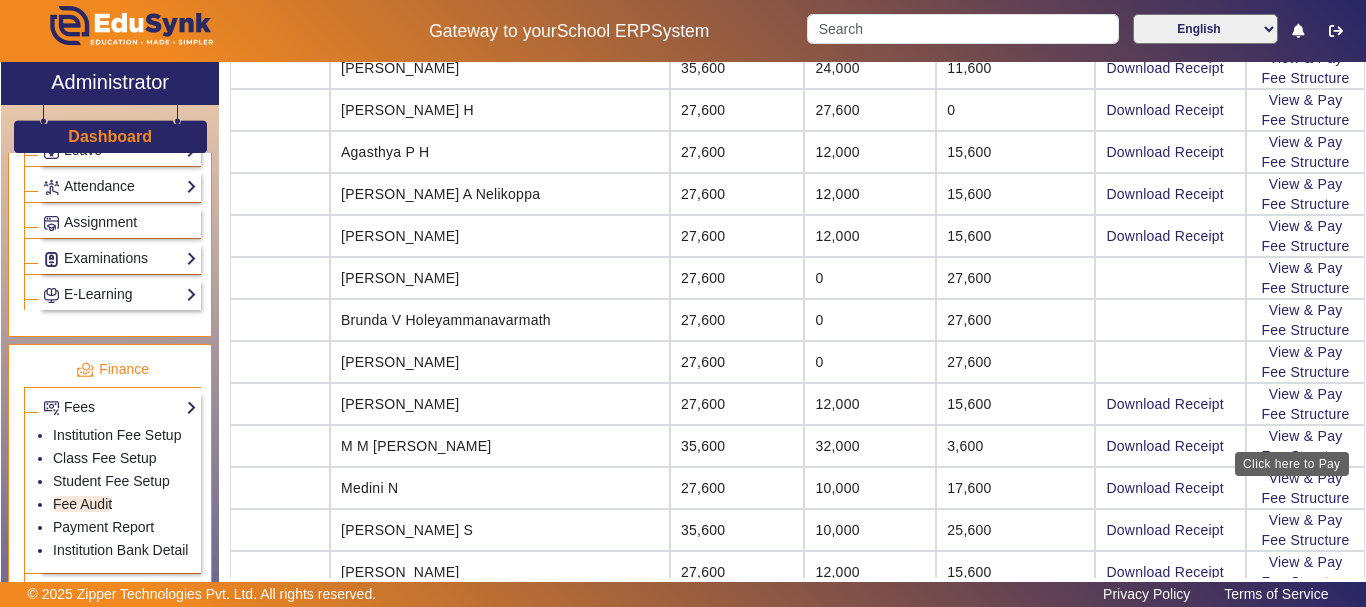 click on "Click here to Pay" at bounding box center [1292, 464] 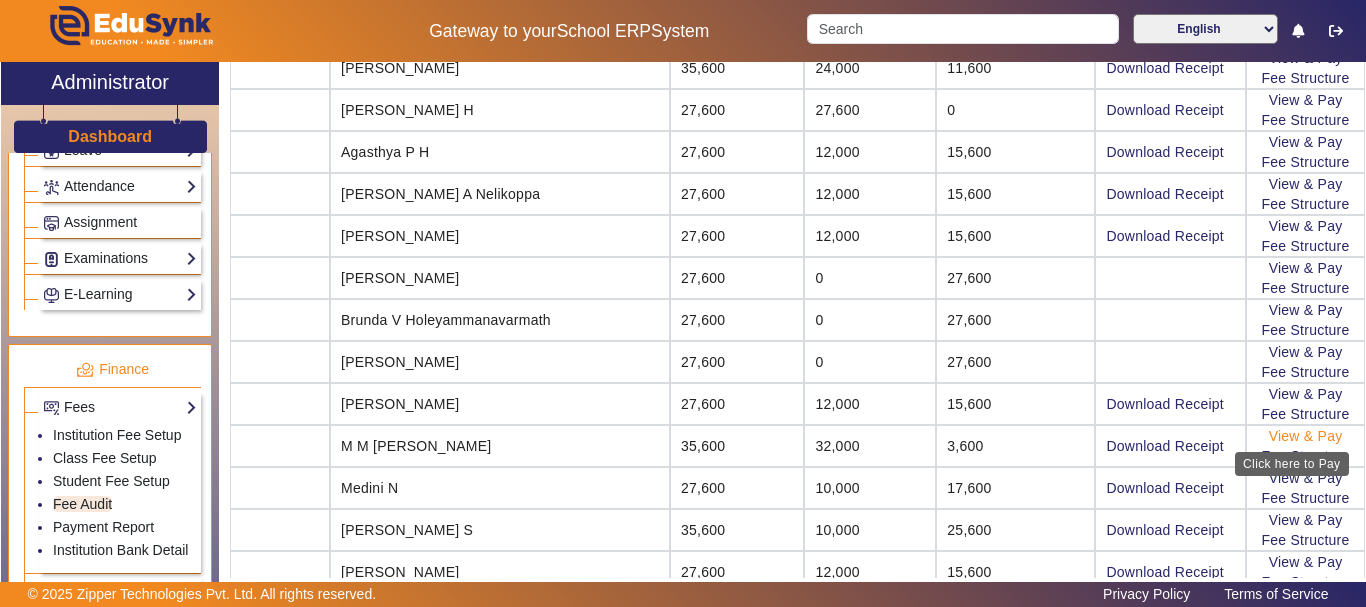 click on "View & Pay" 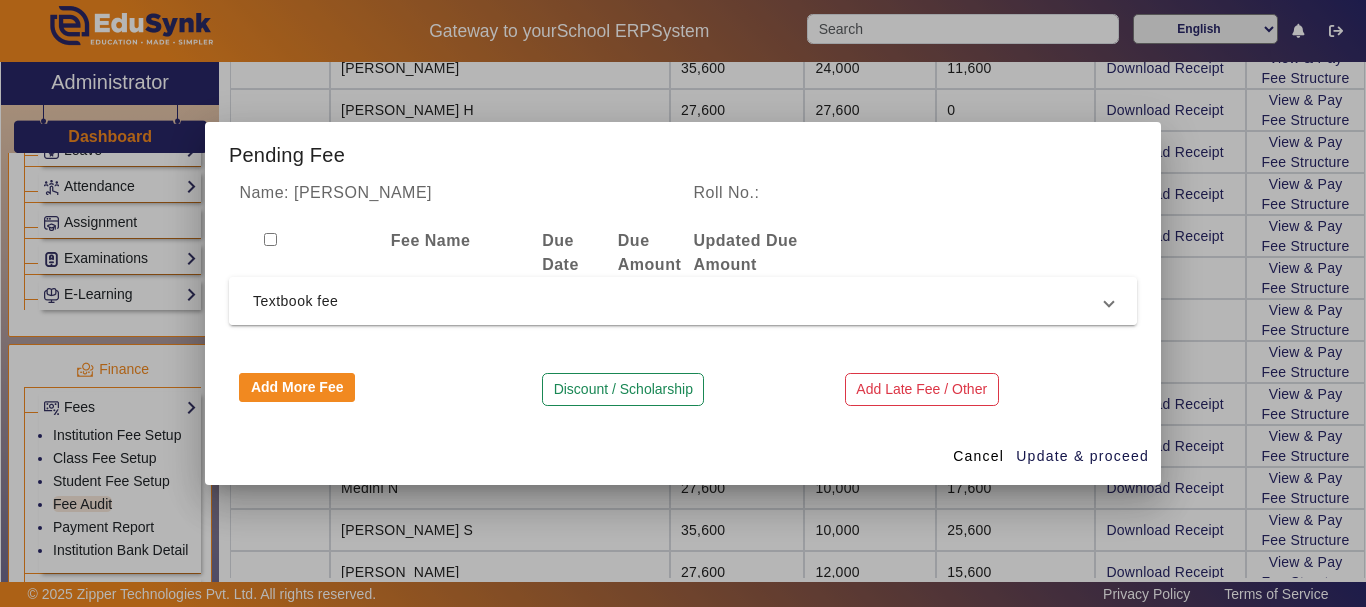 click on "Textbook fee" at bounding box center (679, 301) 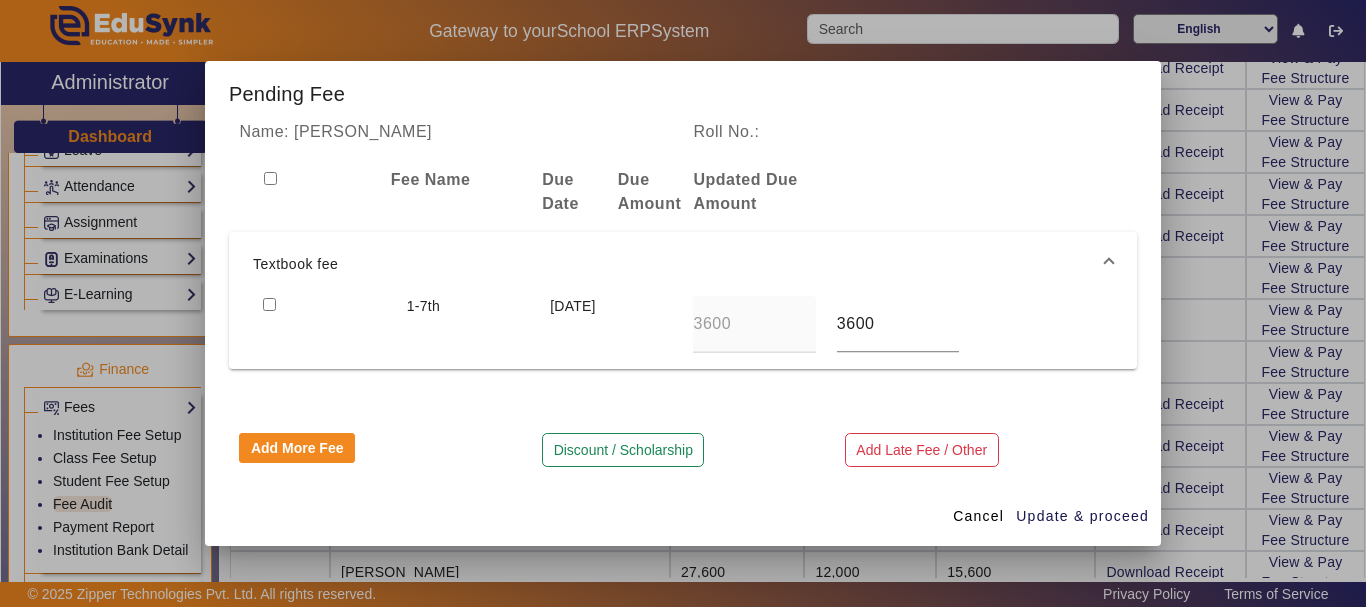click at bounding box center [269, 304] 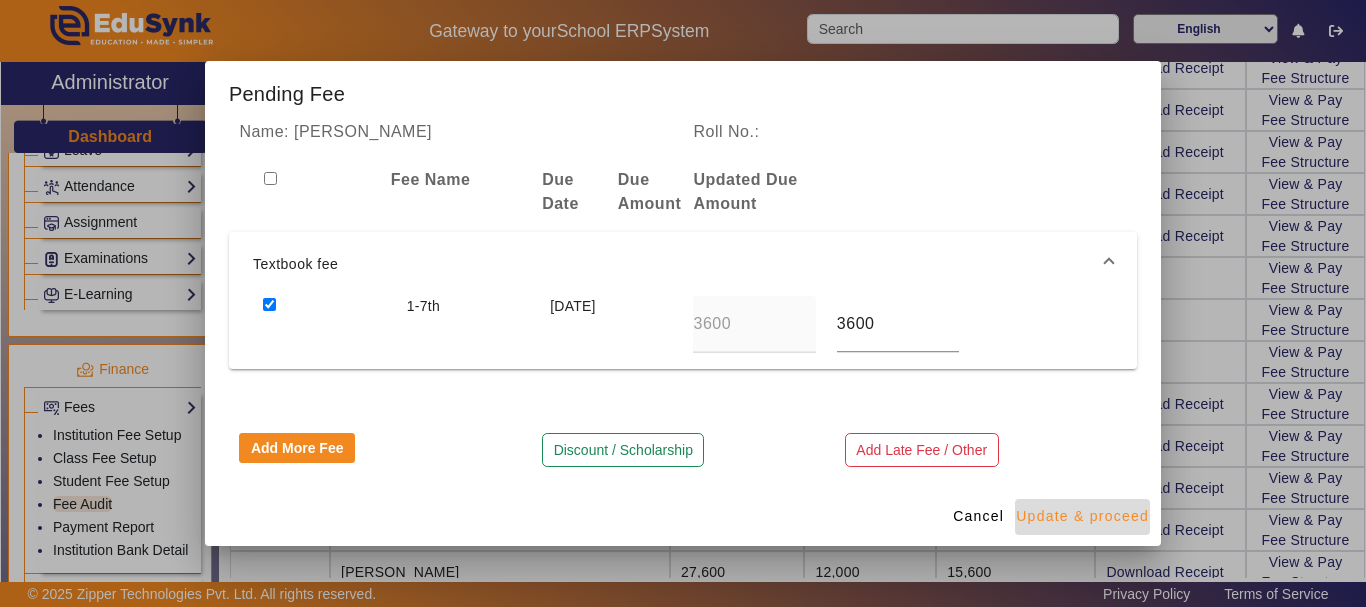 click on "Update & proceed" at bounding box center (1082, 516) 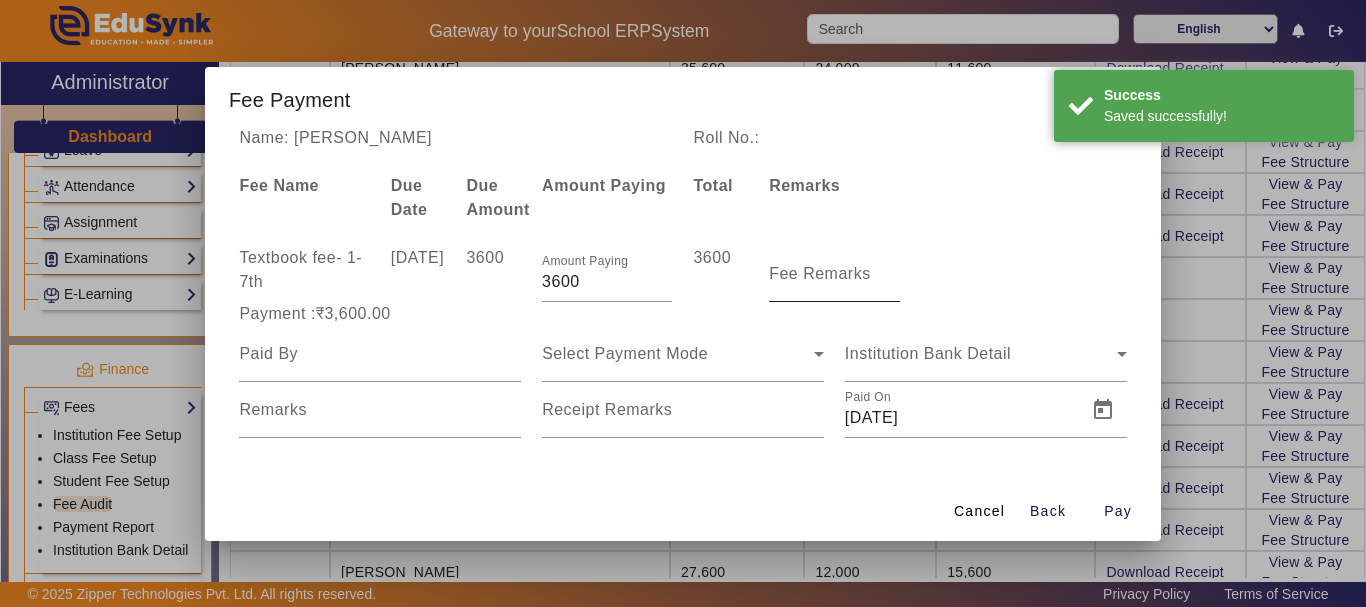 click on "Fee Remarks" at bounding box center (820, 273) 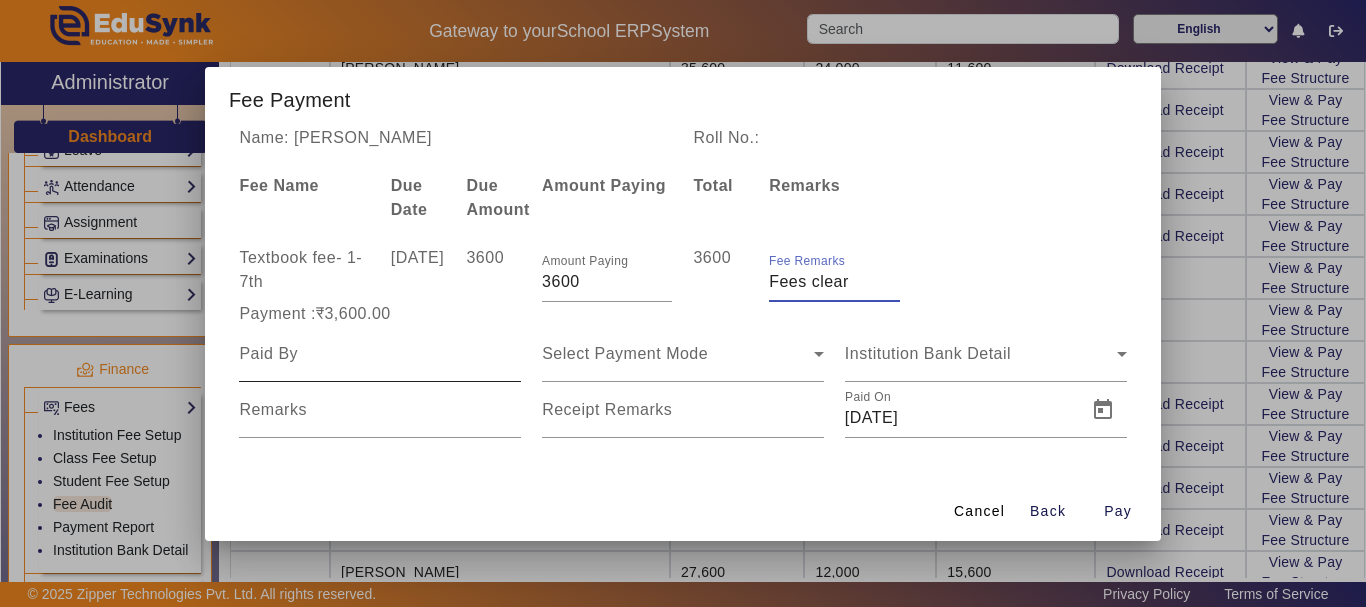 type on "Fees clear" 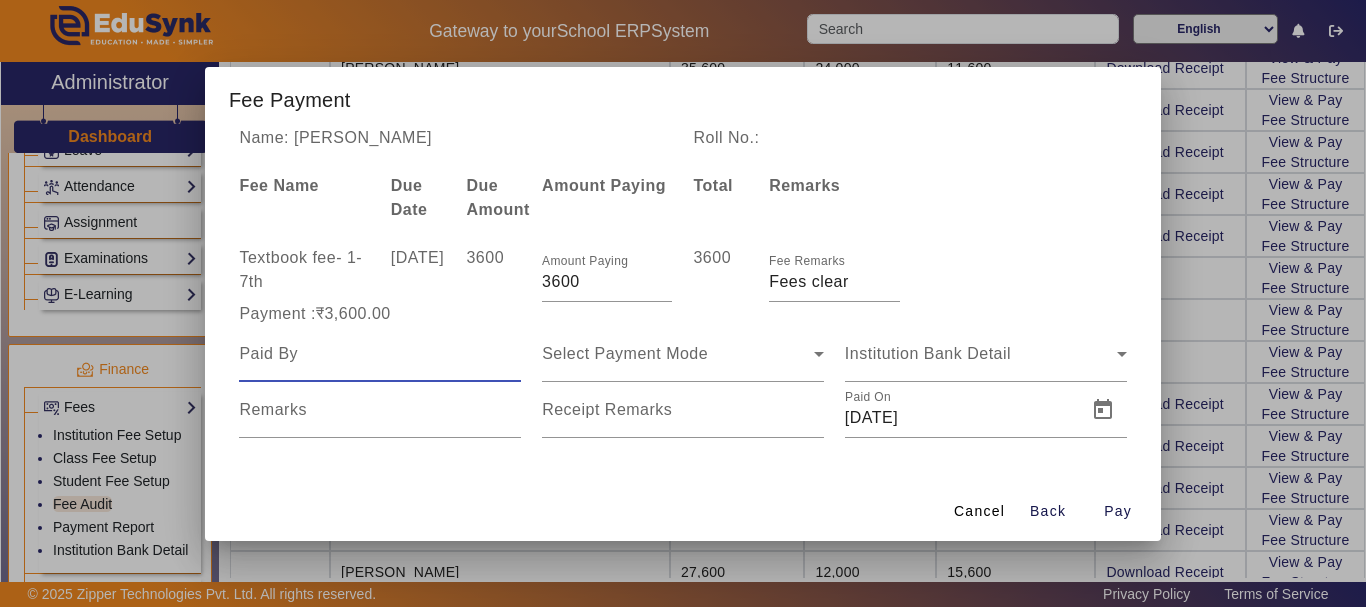 click at bounding box center [380, 354] 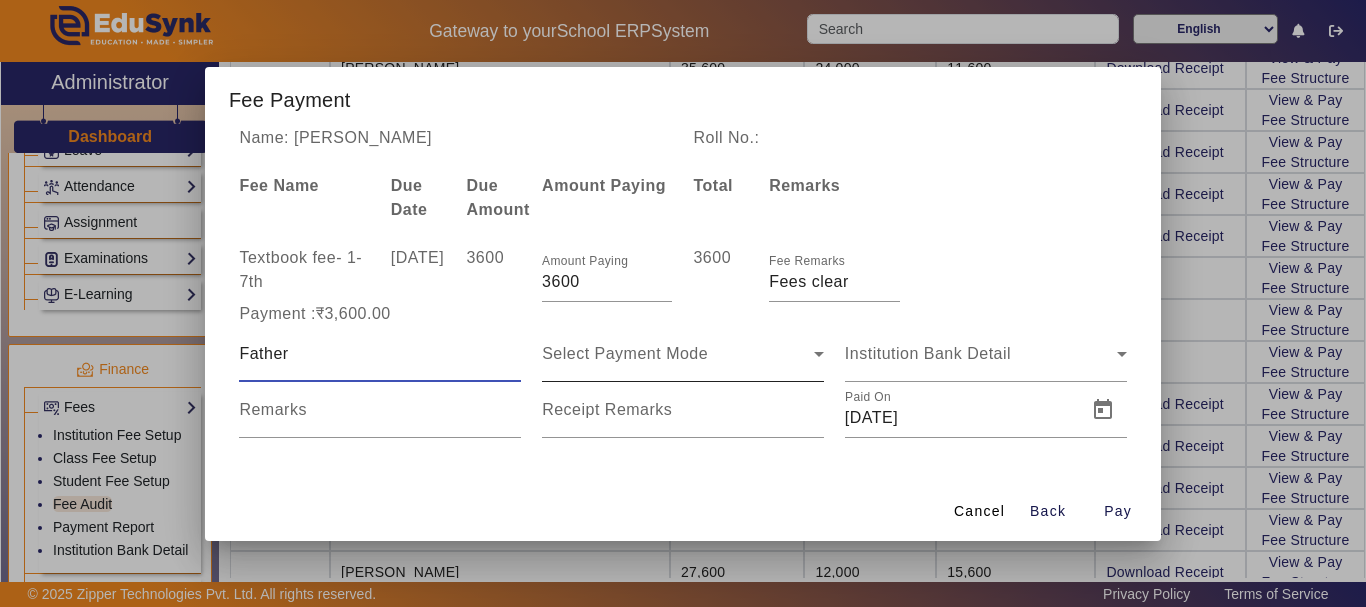 type on "Father" 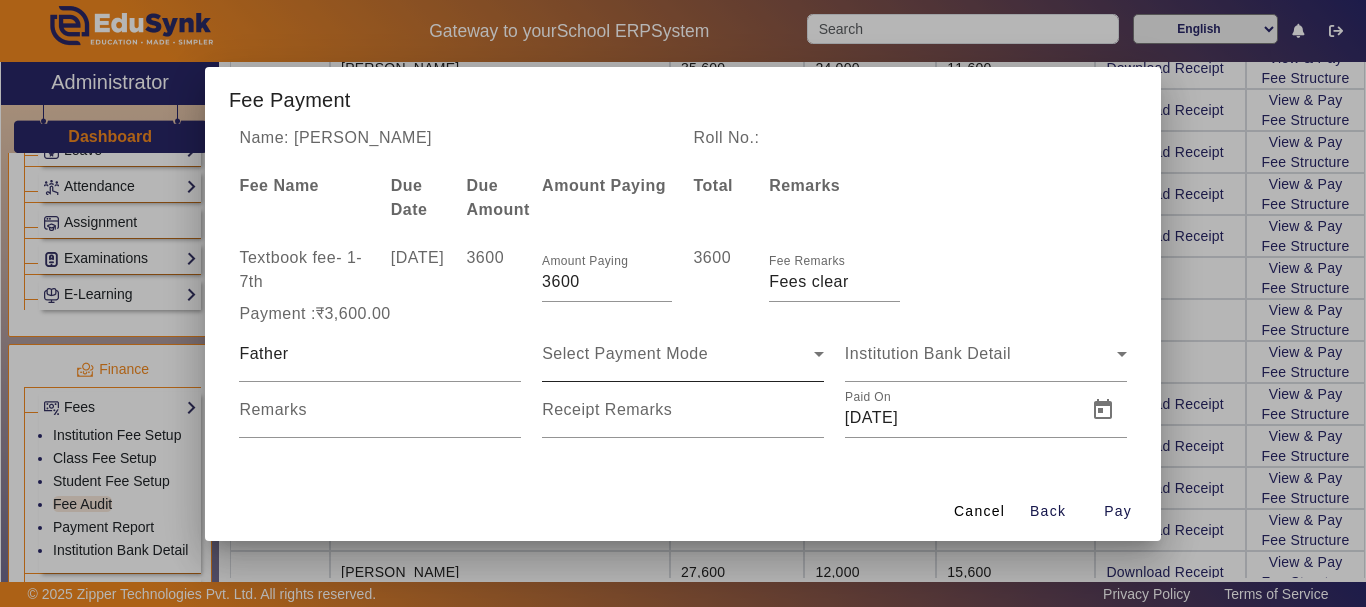click on "Select Payment Mode" at bounding box center [683, 354] 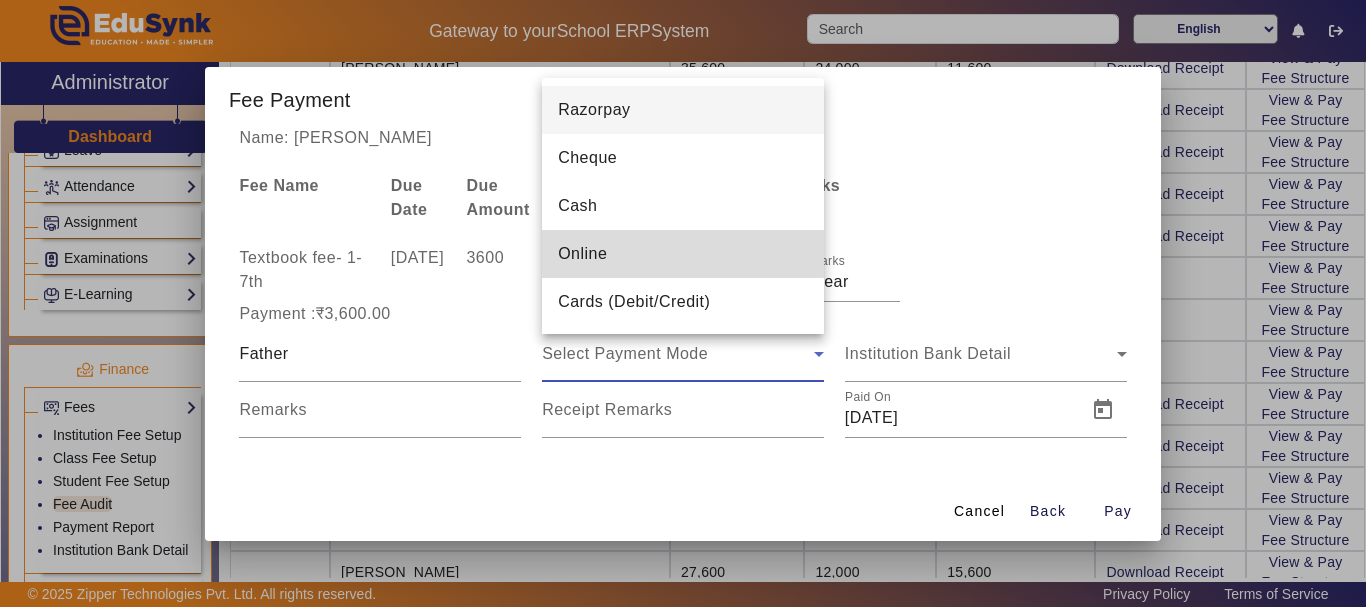 click on "Online" at bounding box center [582, 254] 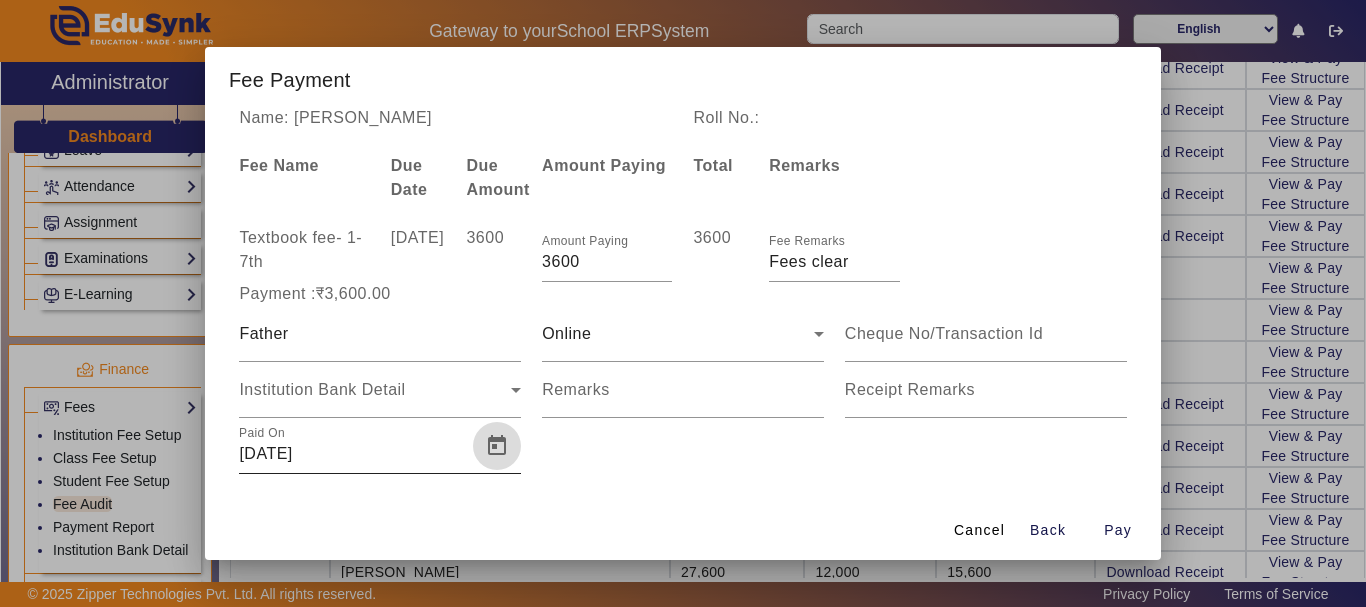 click at bounding box center (497, 446) 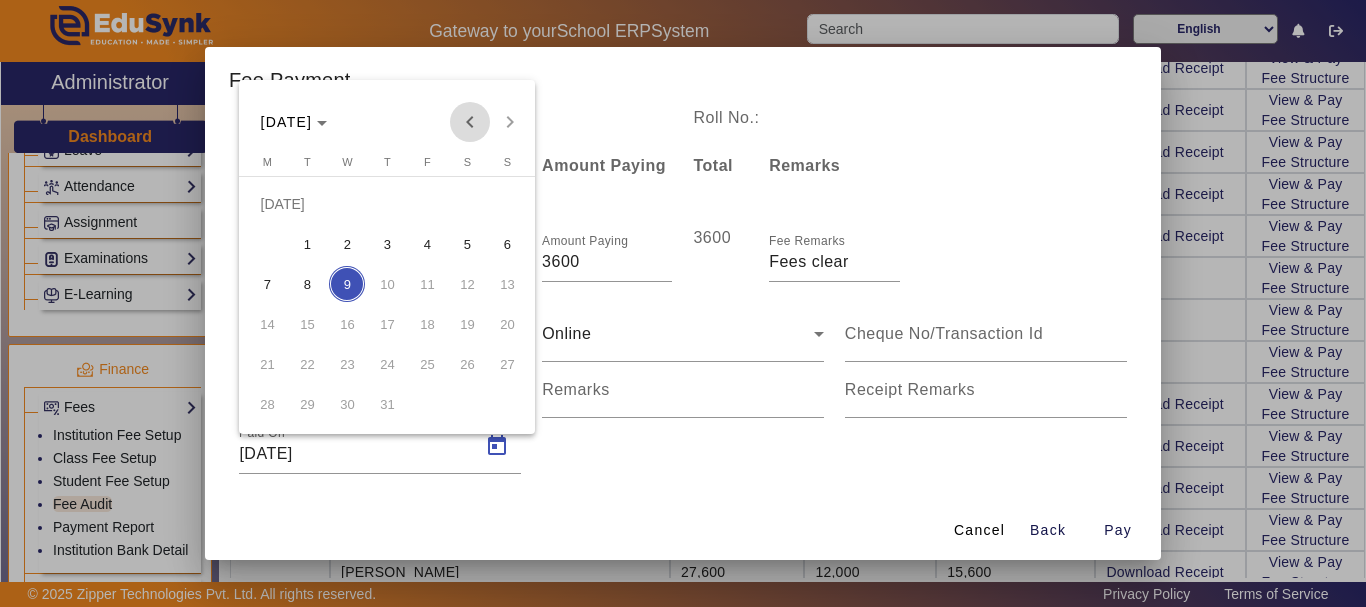 click at bounding box center [470, 122] 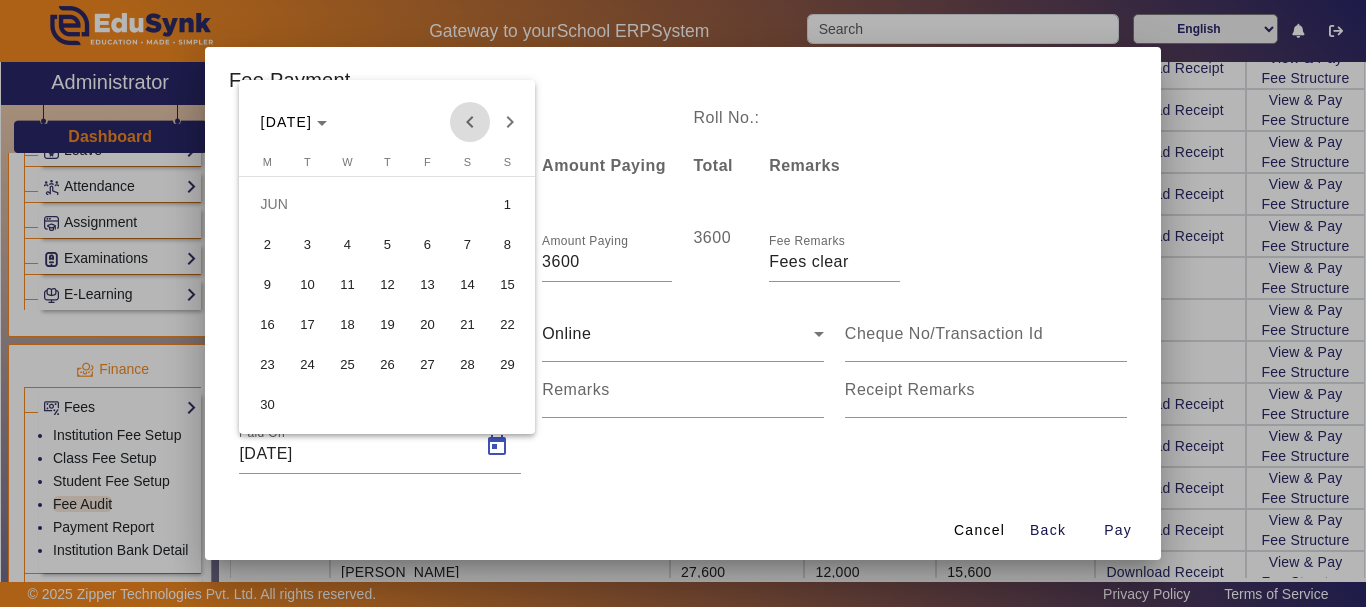 click at bounding box center [470, 122] 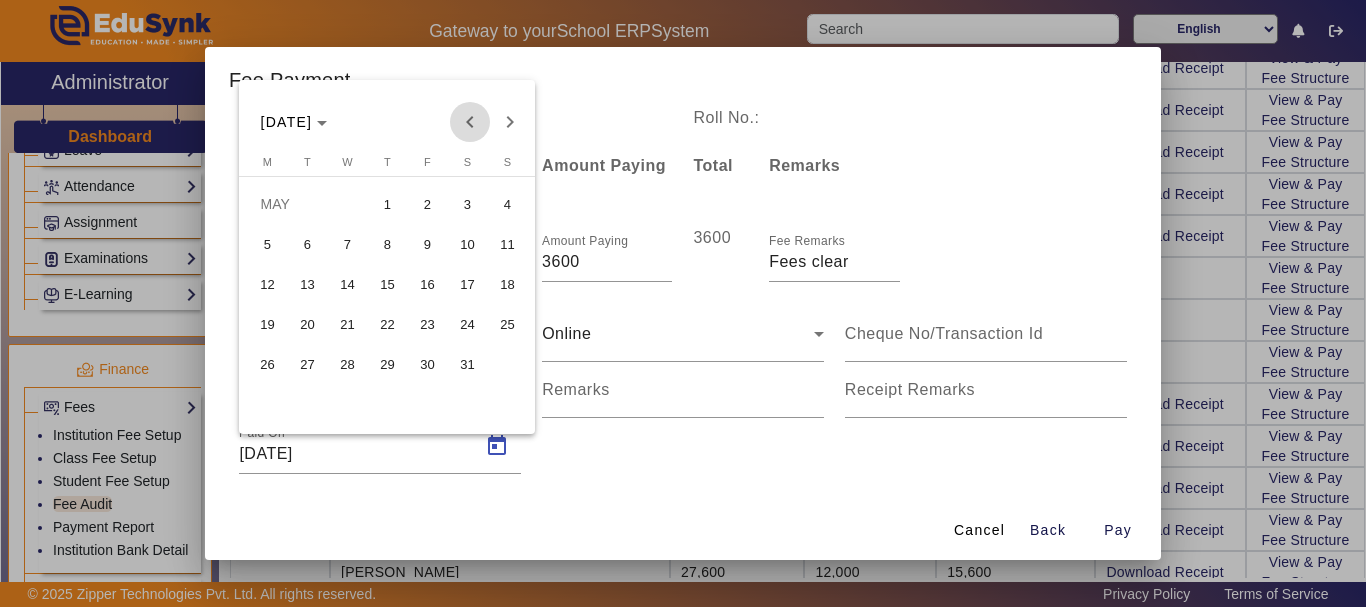 click at bounding box center [470, 122] 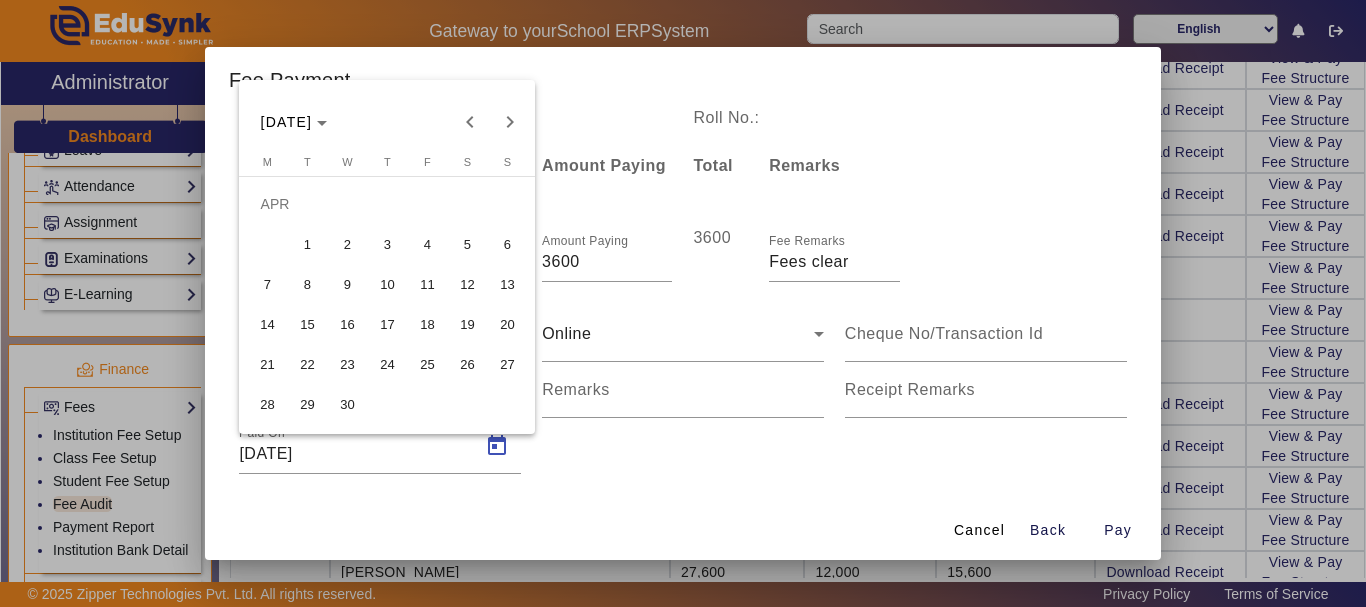 click on "16" at bounding box center [347, 324] 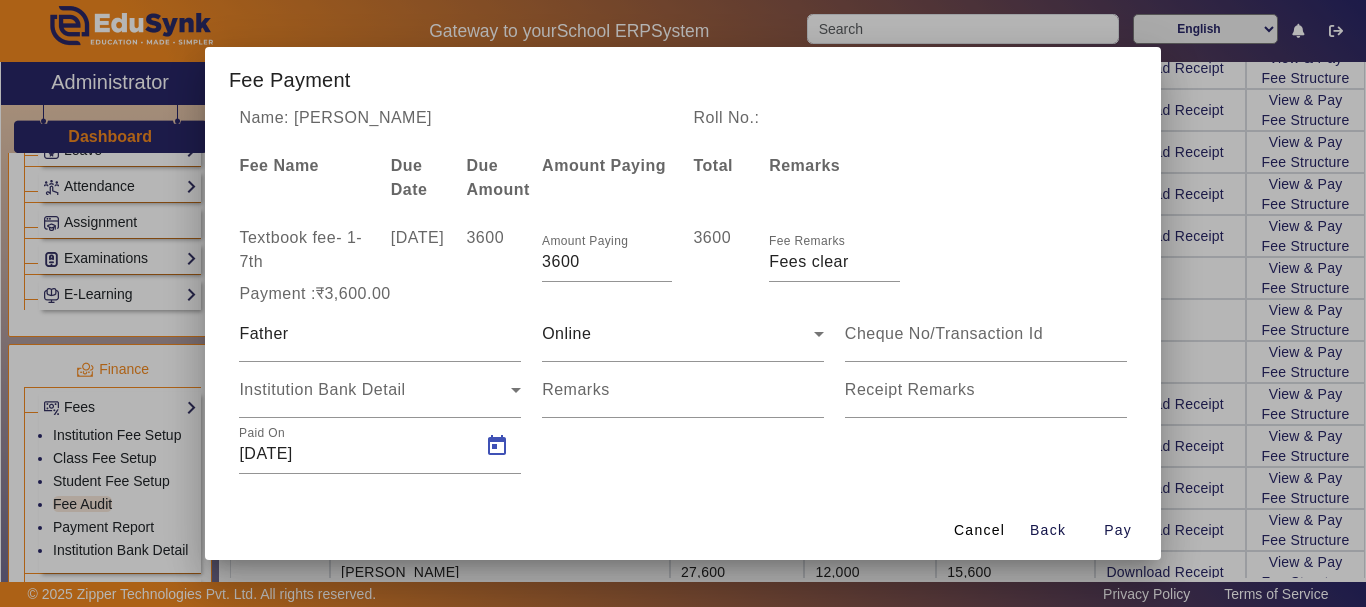 type on "16/04/2025" 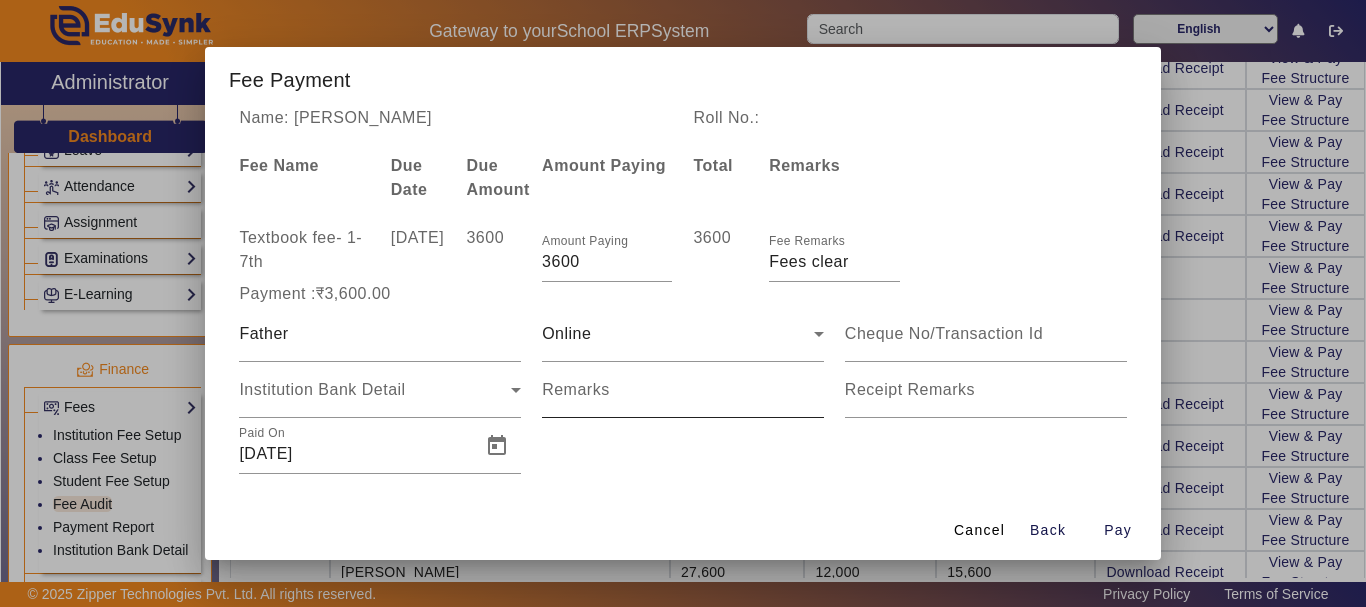 click on "Remarks" at bounding box center (576, 389) 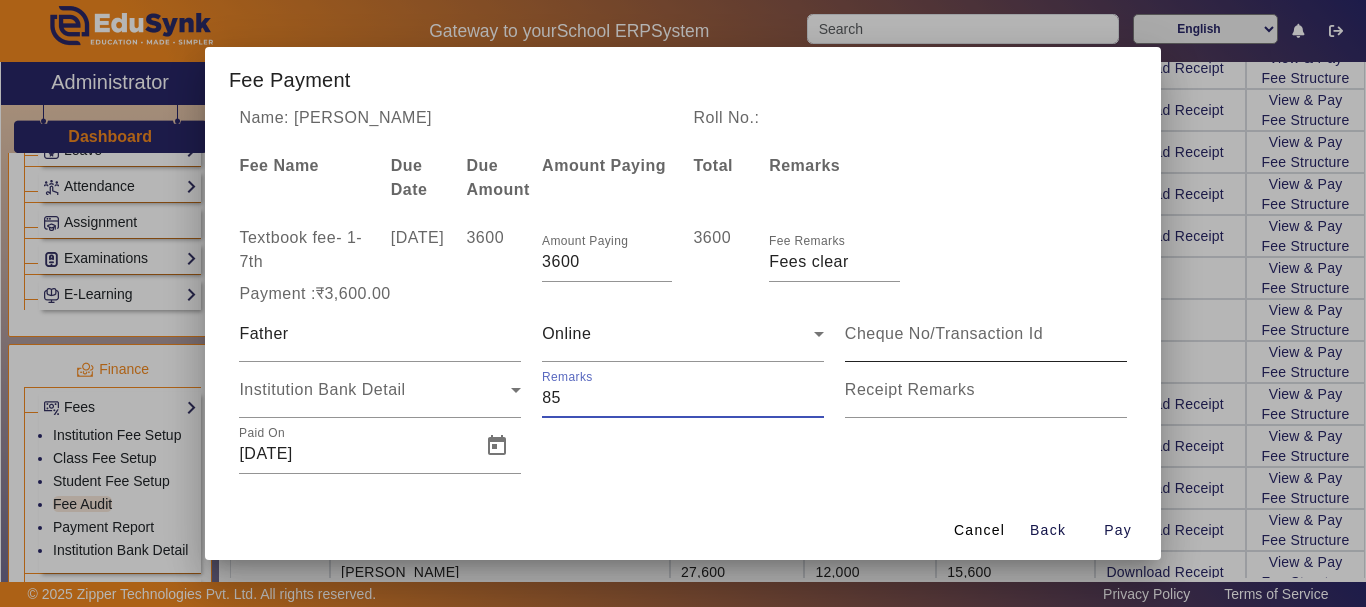 type on "85" 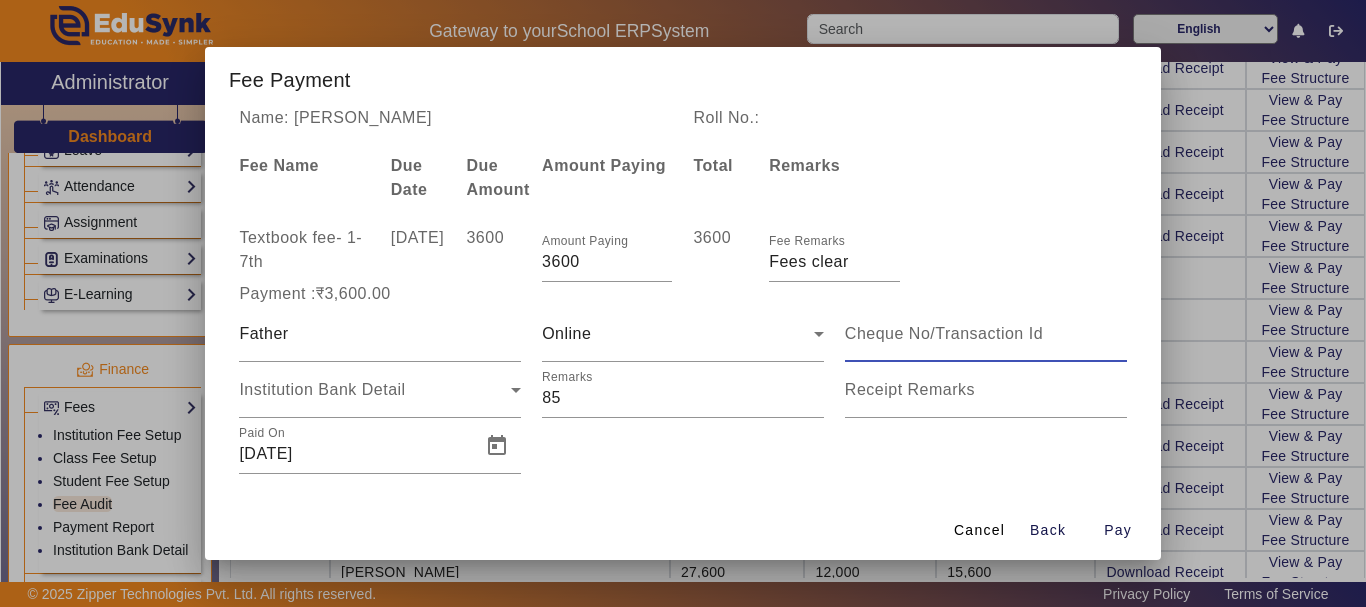click at bounding box center [986, 334] 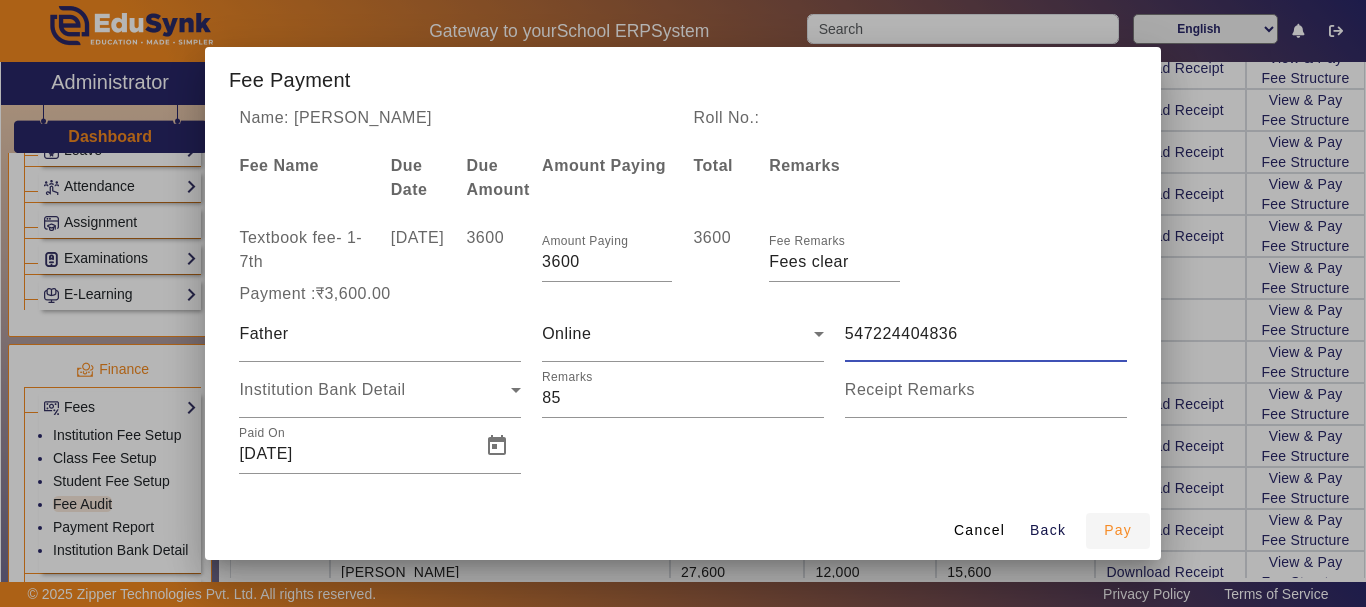 type on "547224404836" 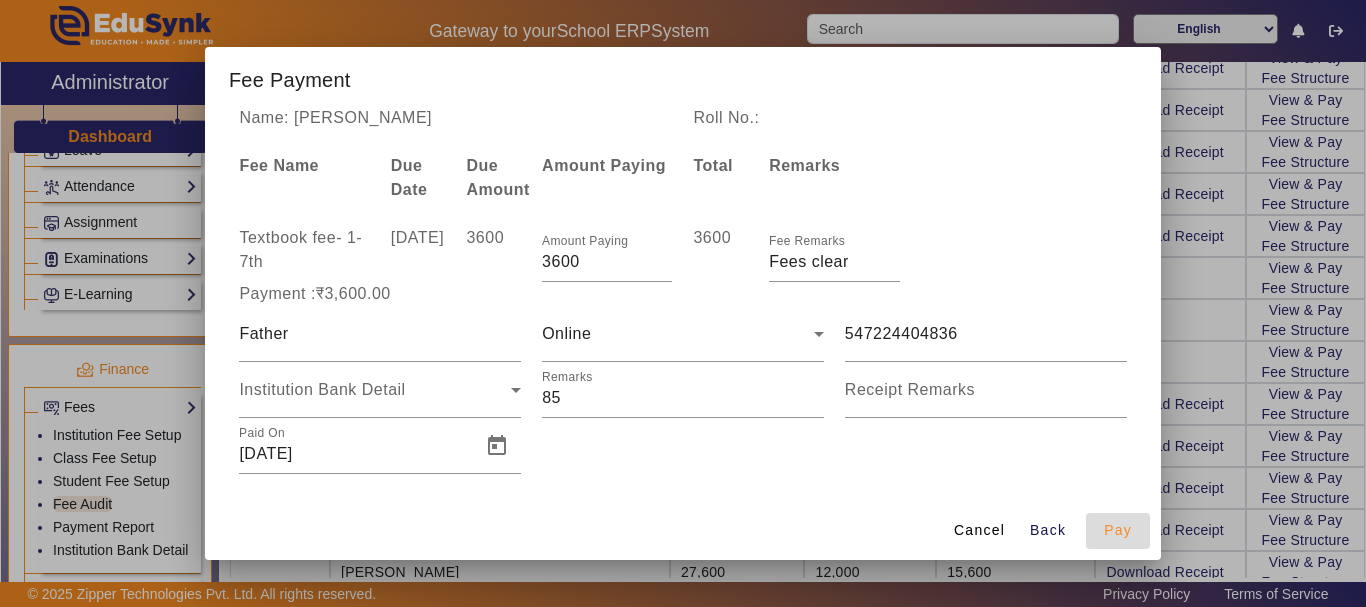 click on "Pay" at bounding box center (1118, 530) 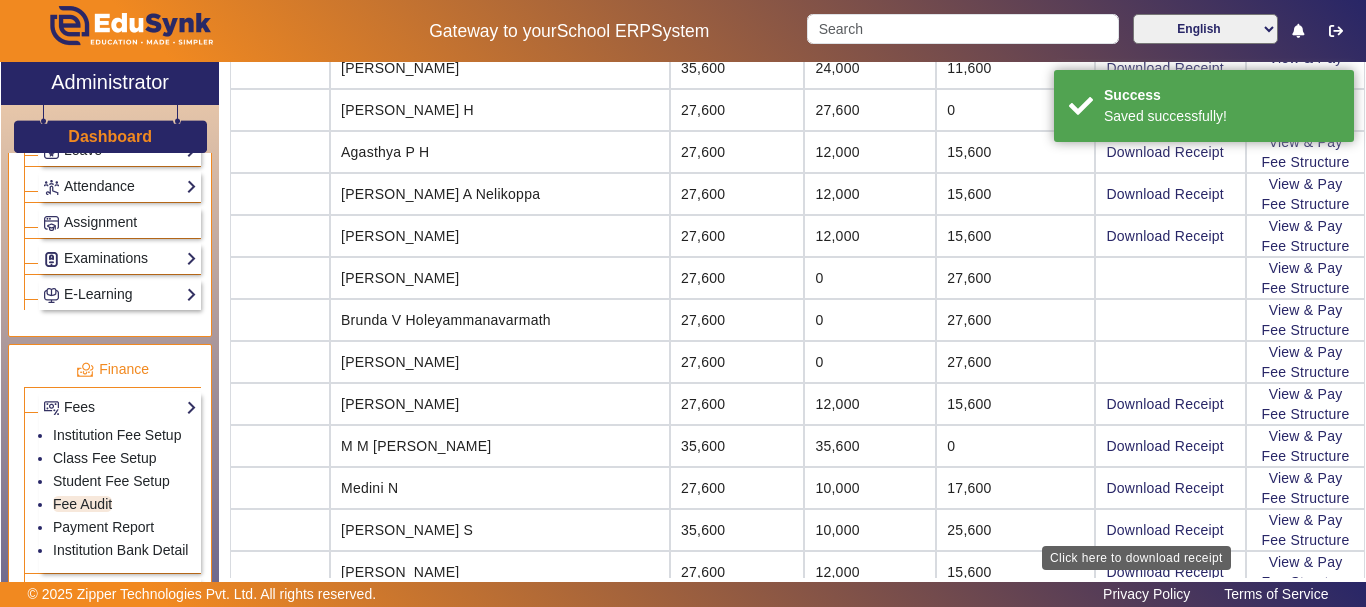 scroll, scrollTop: 31, scrollLeft: 0, axis: vertical 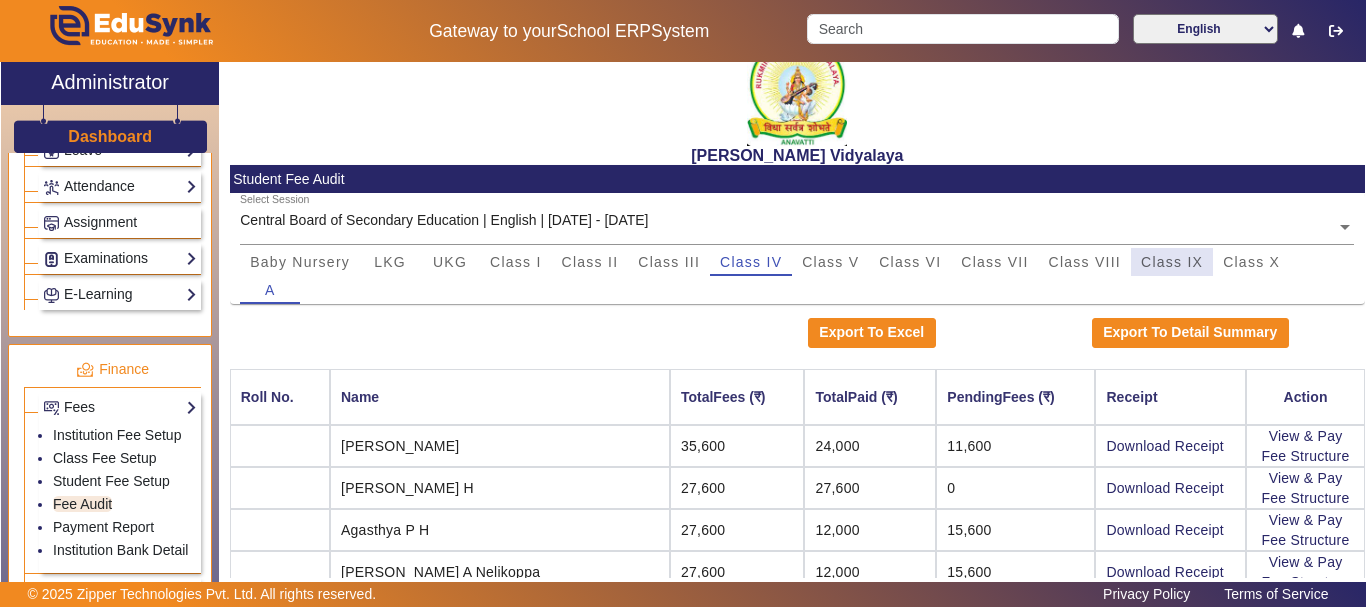 click on "Class IX" at bounding box center (1172, 262) 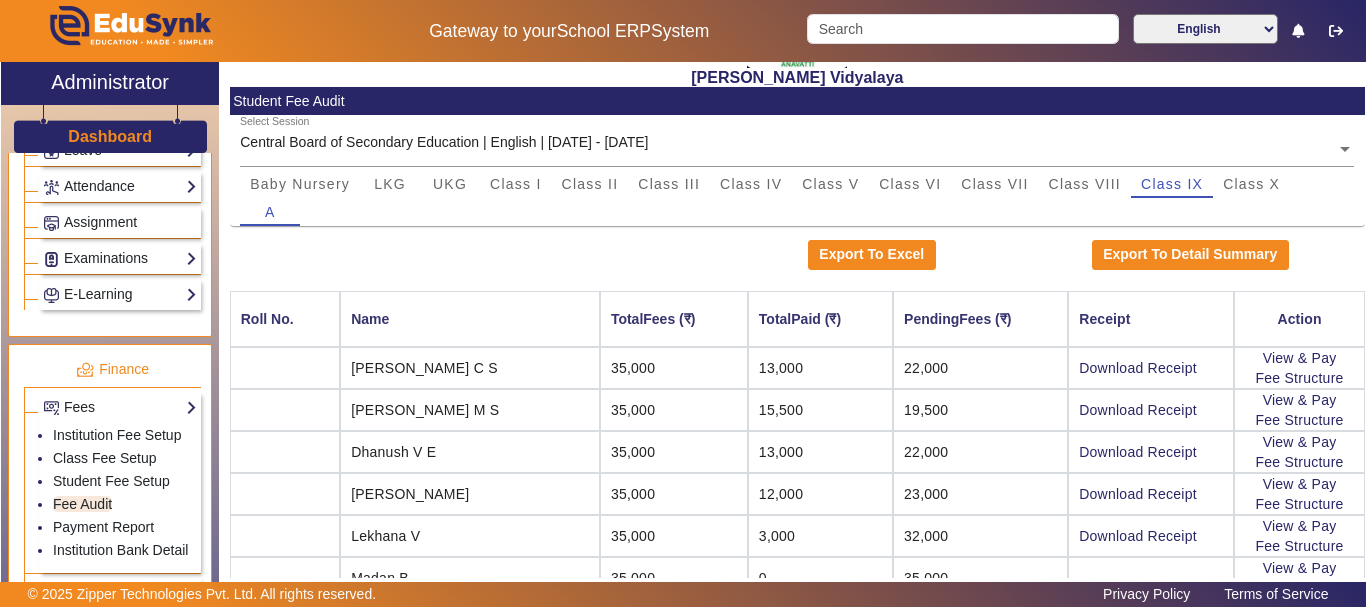 scroll, scrollTop: 111, scrollLeft: 0, axis: vertical 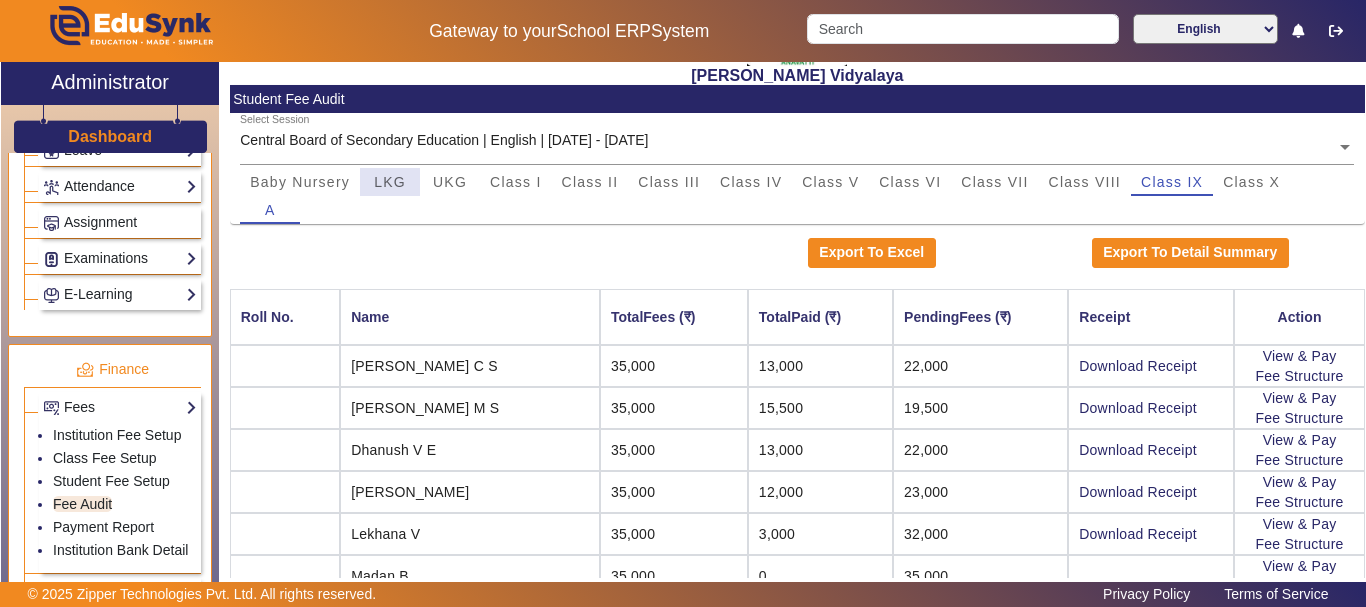 click on "LKG" at bounding box center [390, 182] 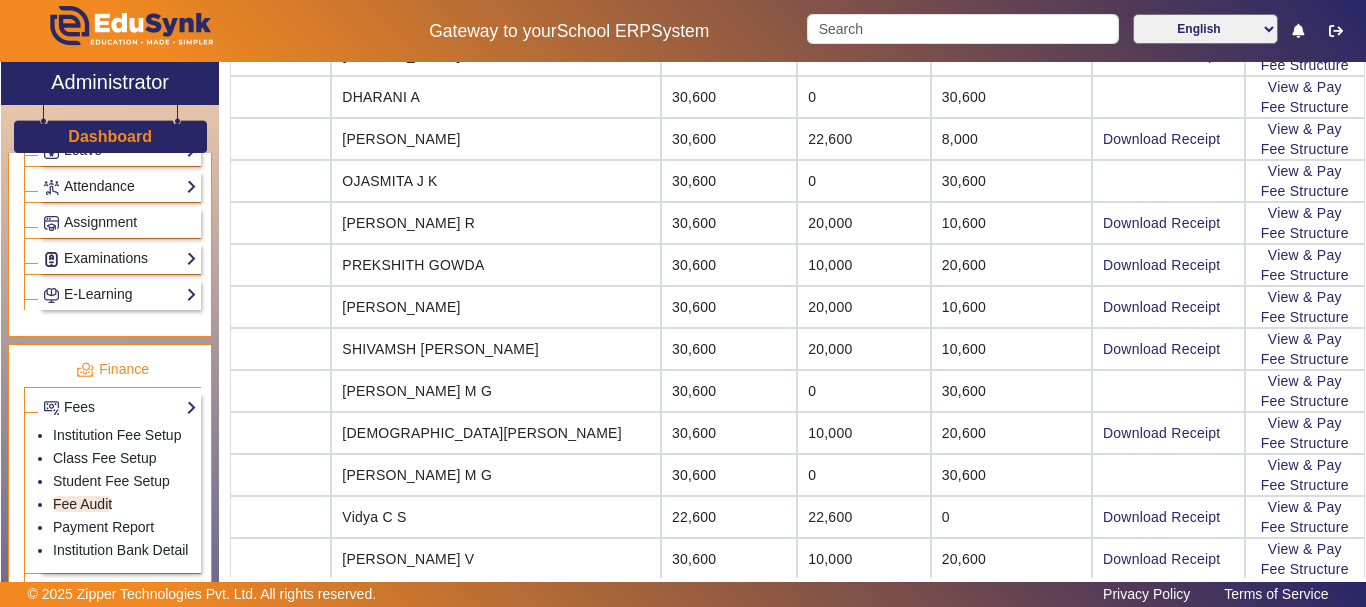 scroll, scrollTop: 471, scrollLeft: 0, axis: vertical 